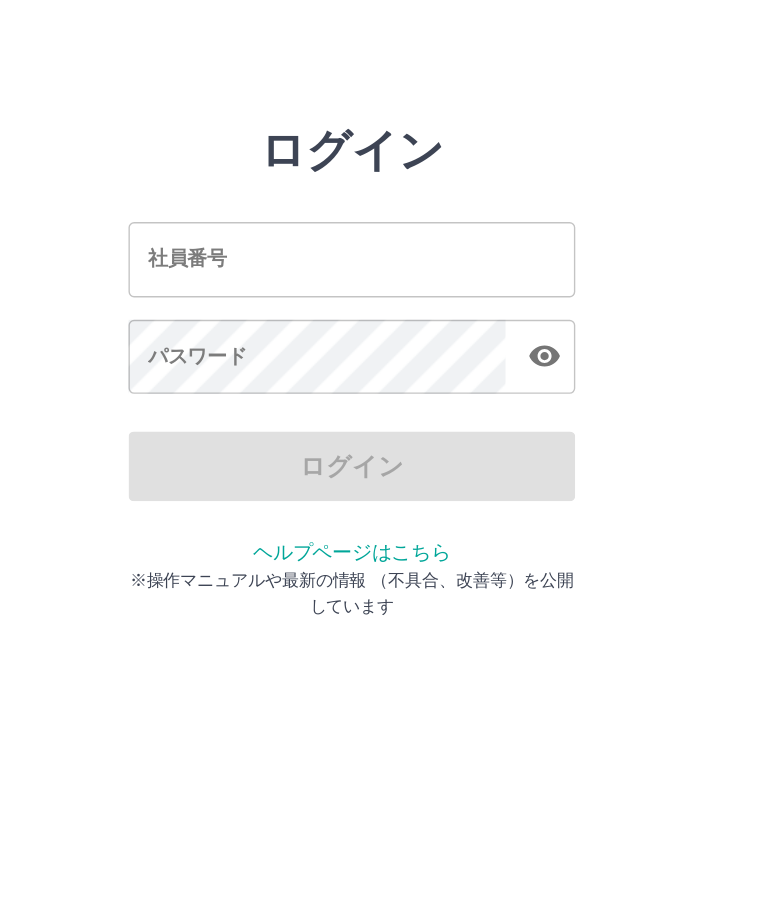 scroll, scrollTop: 37, scrollLeft: 132, axis: both 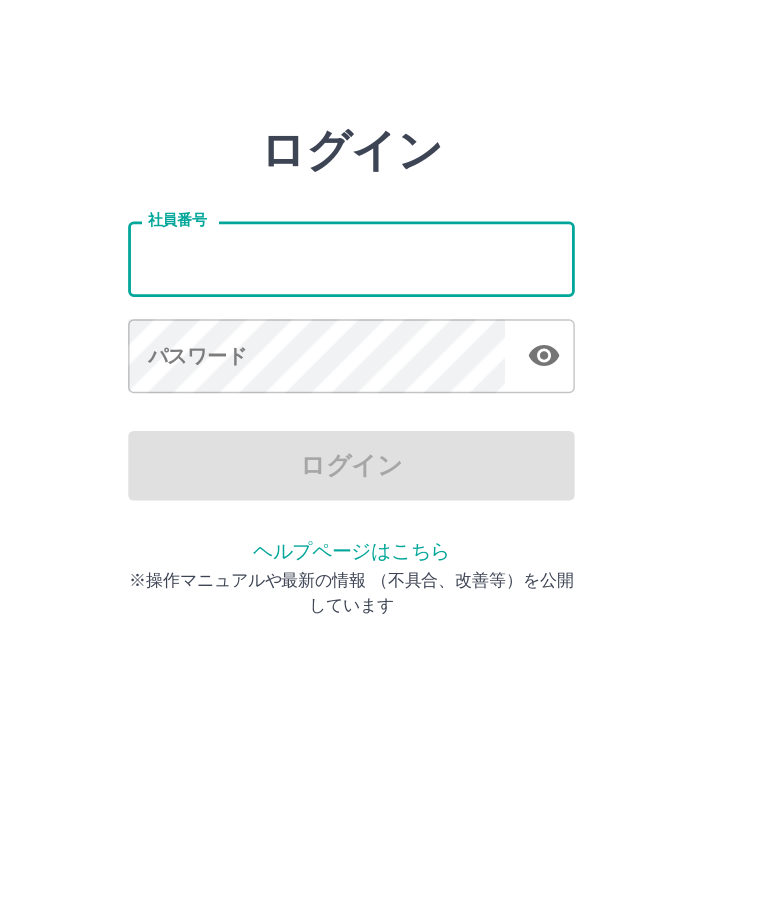 type on "*******" 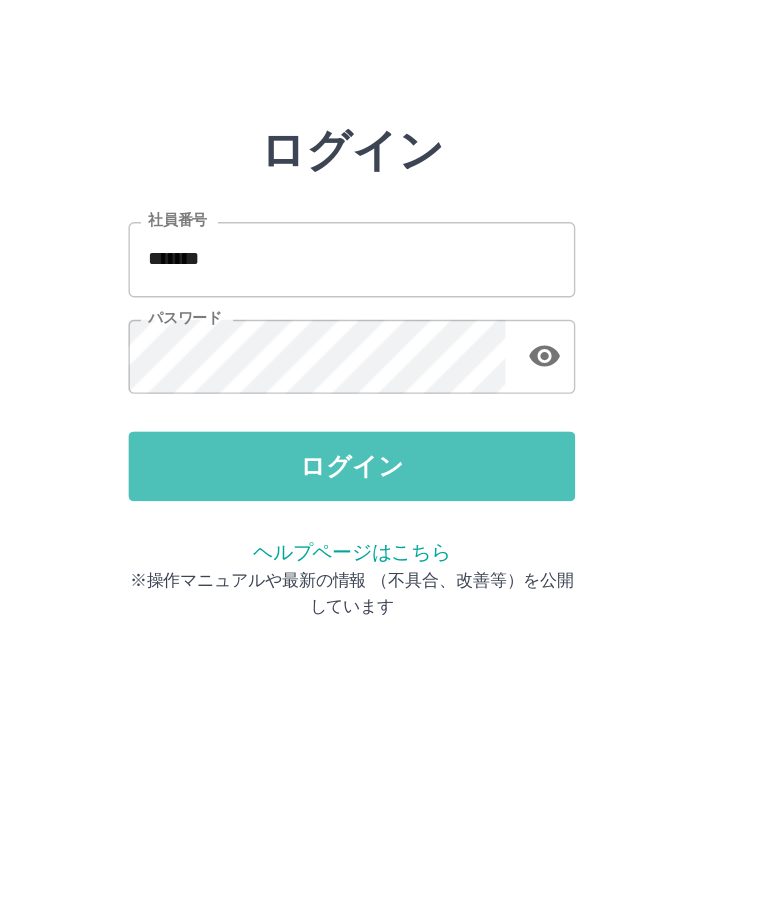 click on "ログイン" at bounding box center [384, 371] 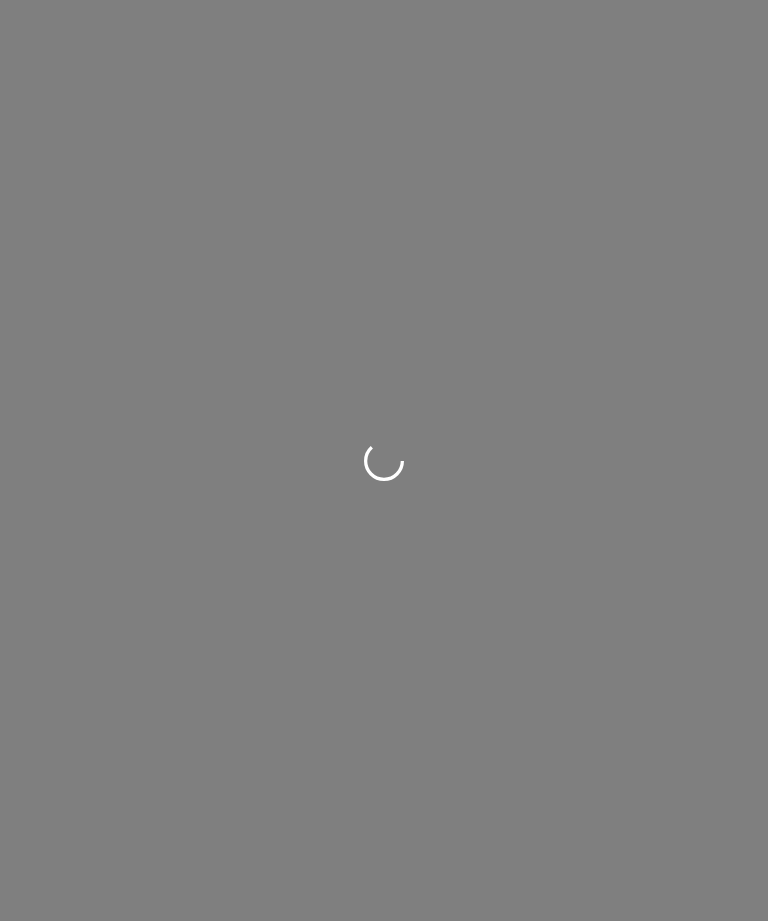 scroll, scrollTop: 0, scrollLeft: 0, axis: both 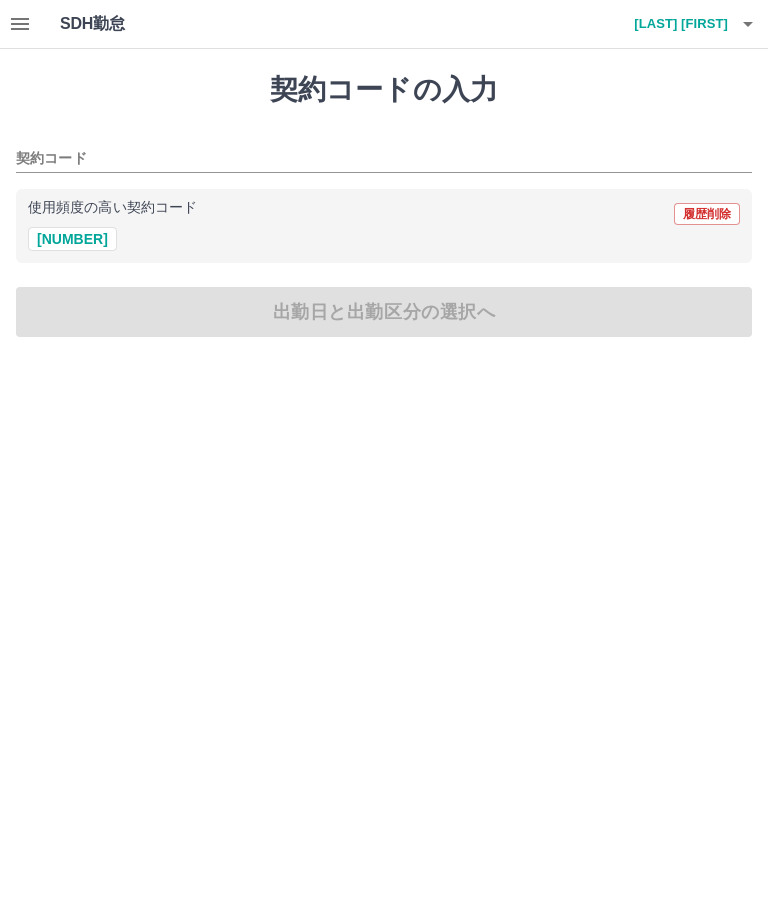 click on "[NUMBER]" at bounding box center [72, 239] 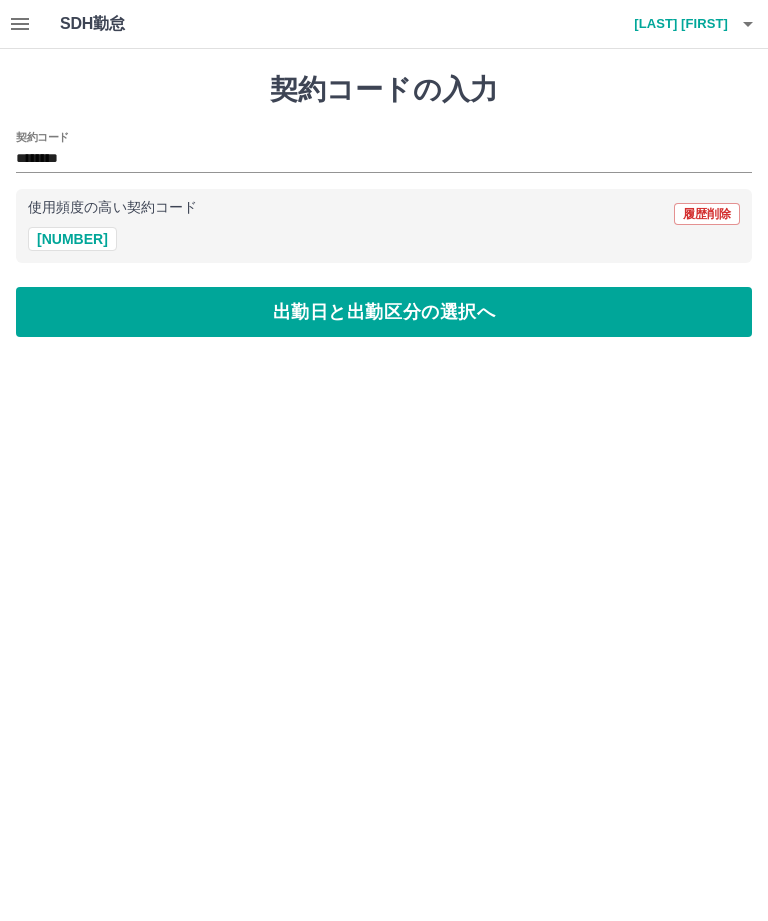 click 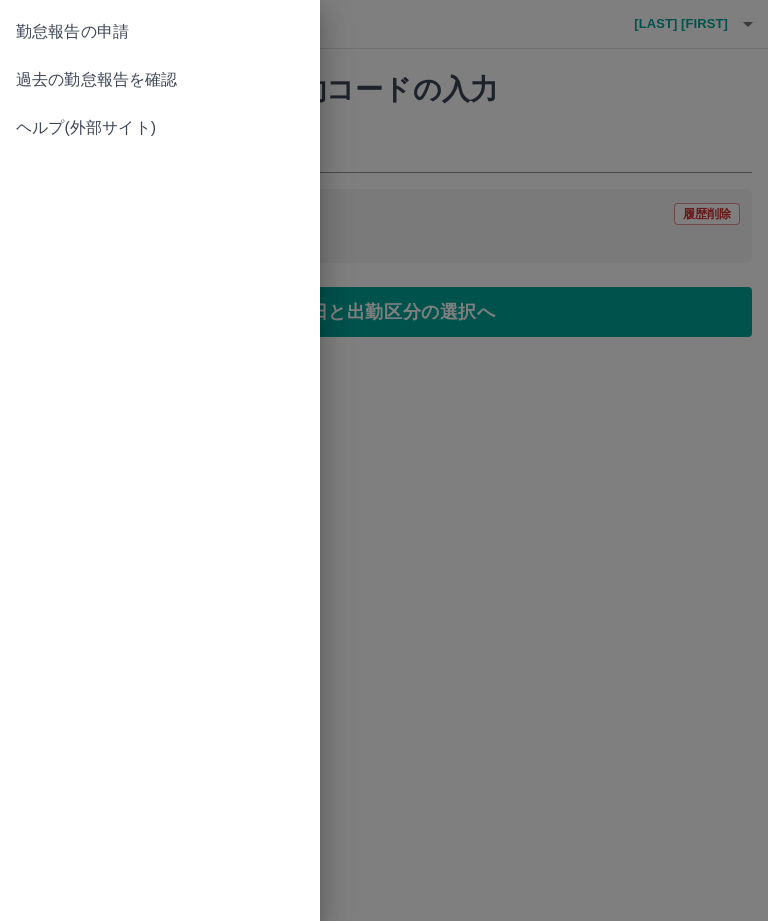 click on "過去の勤怠報告を確認" at bounding box center [160, 80] 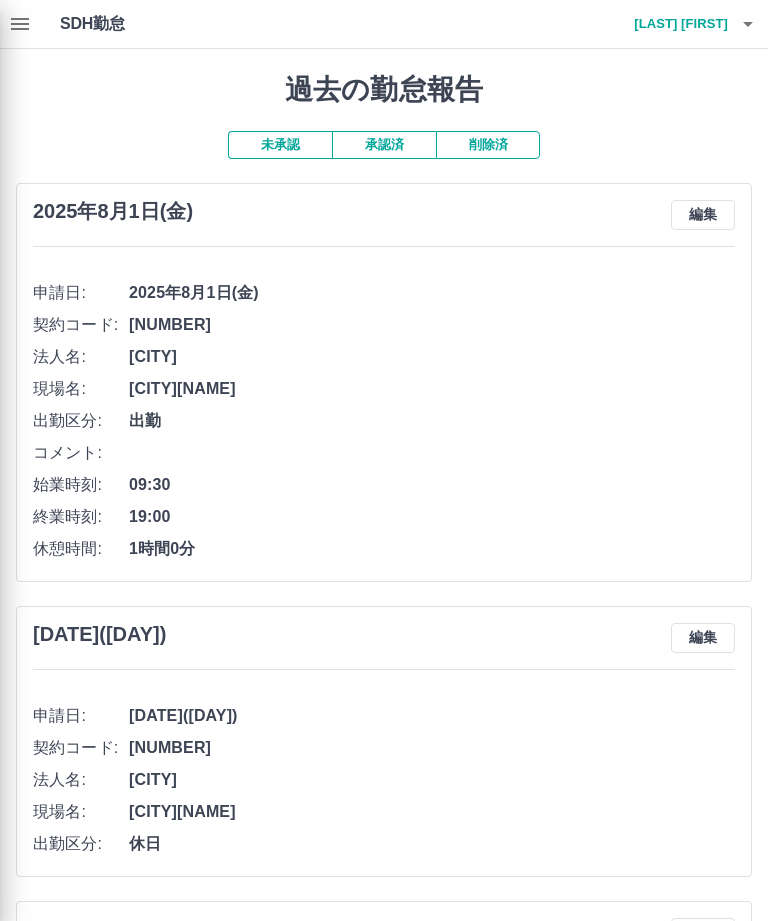 click on "勤怠報告の申請 過去の勤怠報告を確認 ヘルプ(外部サイト)" at bounding box center [384, 460] 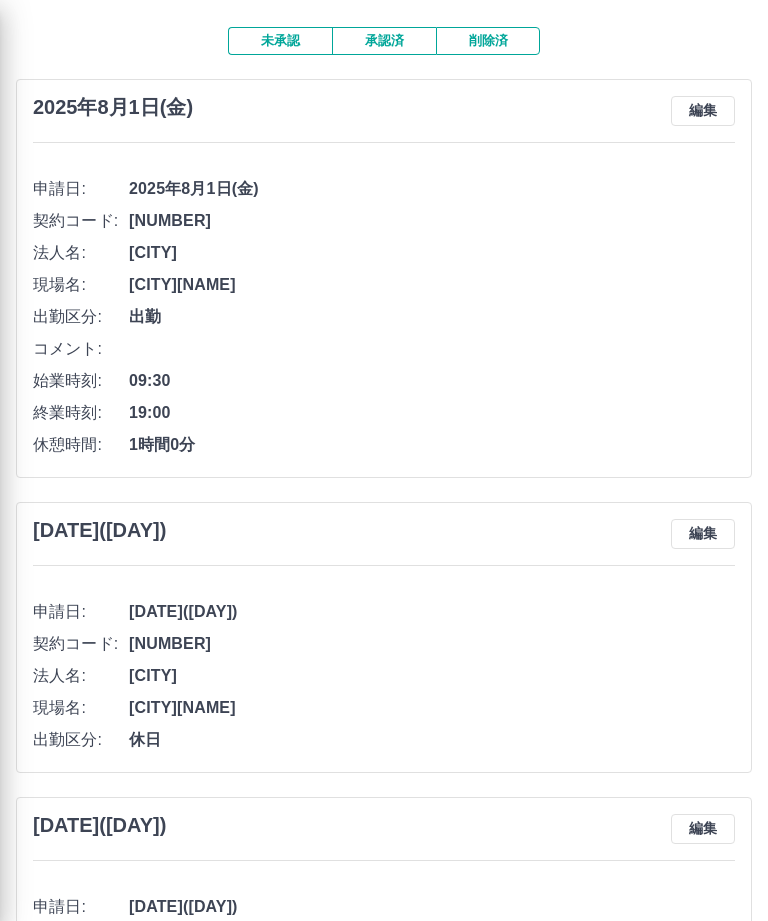 scroll, scrollTop: 105, scrollLeft: 0, axis: vertical 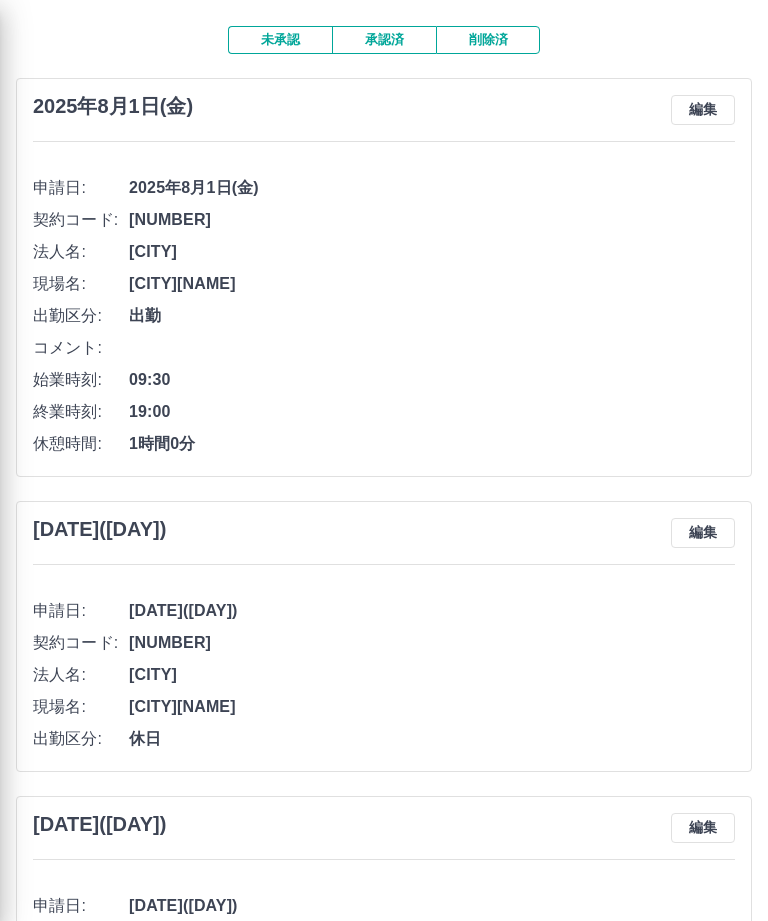click on "勤怠報告の申請 過去の勤怠報告を確認 ヘルプ(外部サイト)" at bounding box center [384, 460] 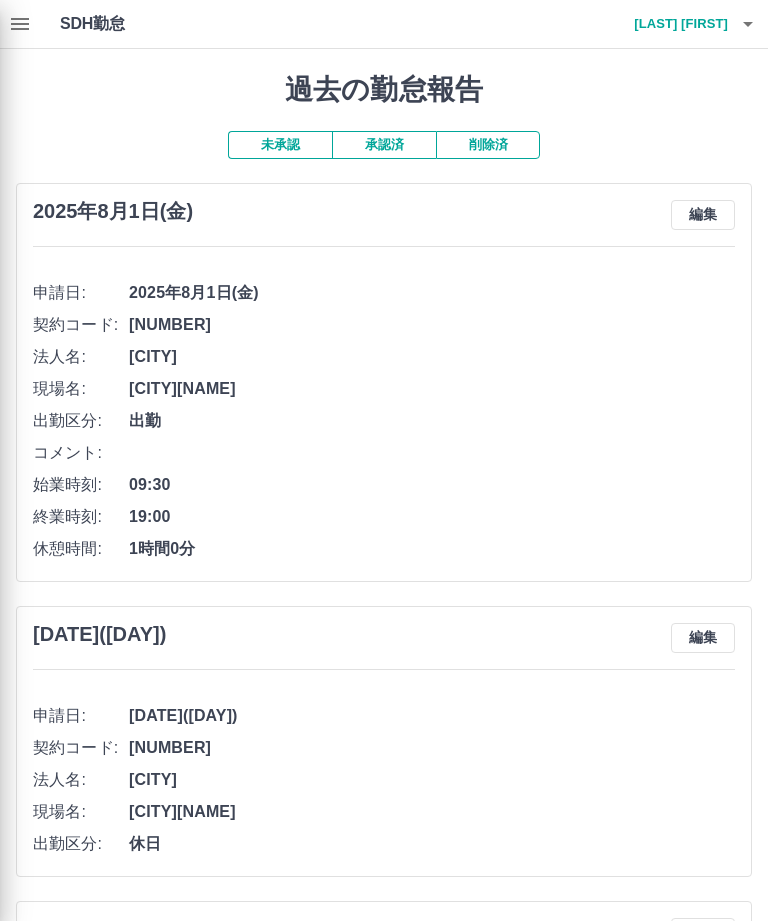 click on "勤怠報告の申請 過去の勤怠報告を確認 ヘルプ(外部サイト)" at bounding box center [384, 460] 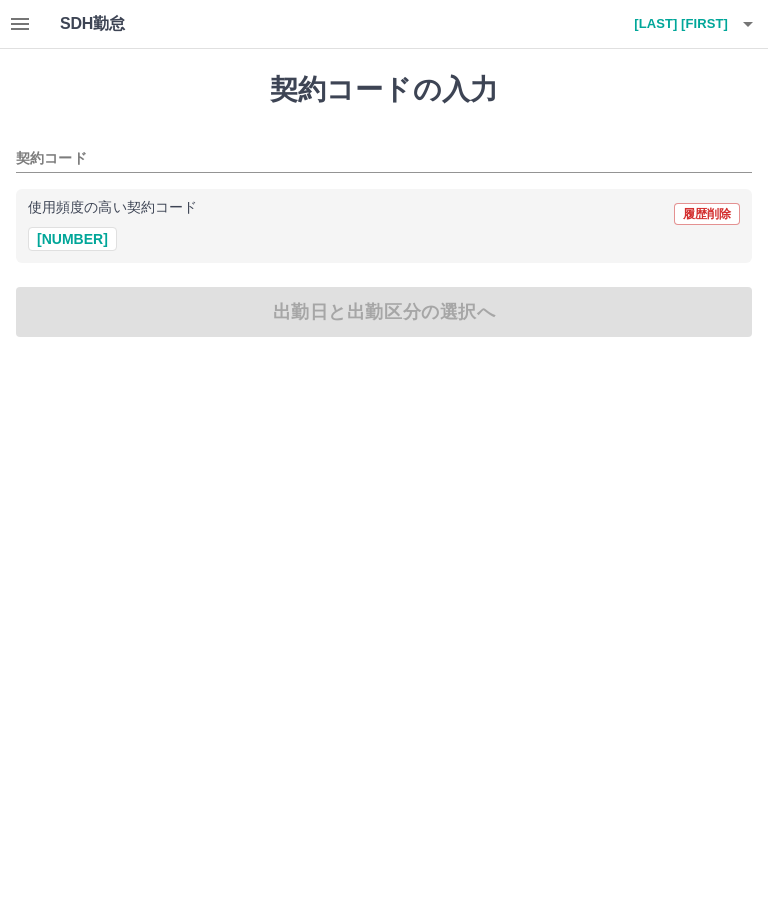click 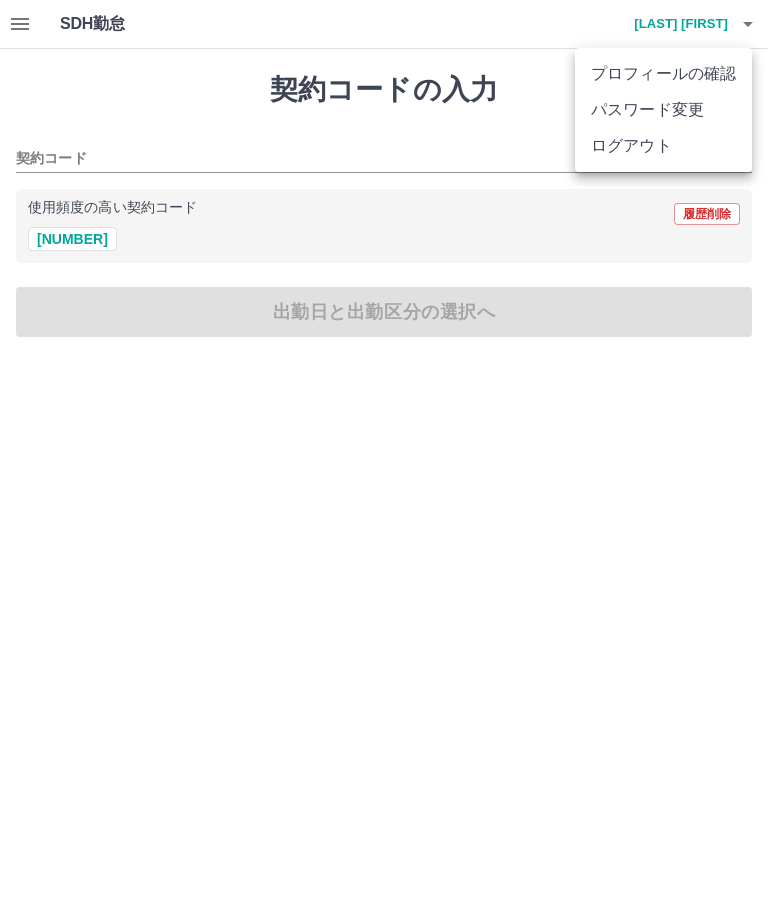 click at bounding box center (384, 460) 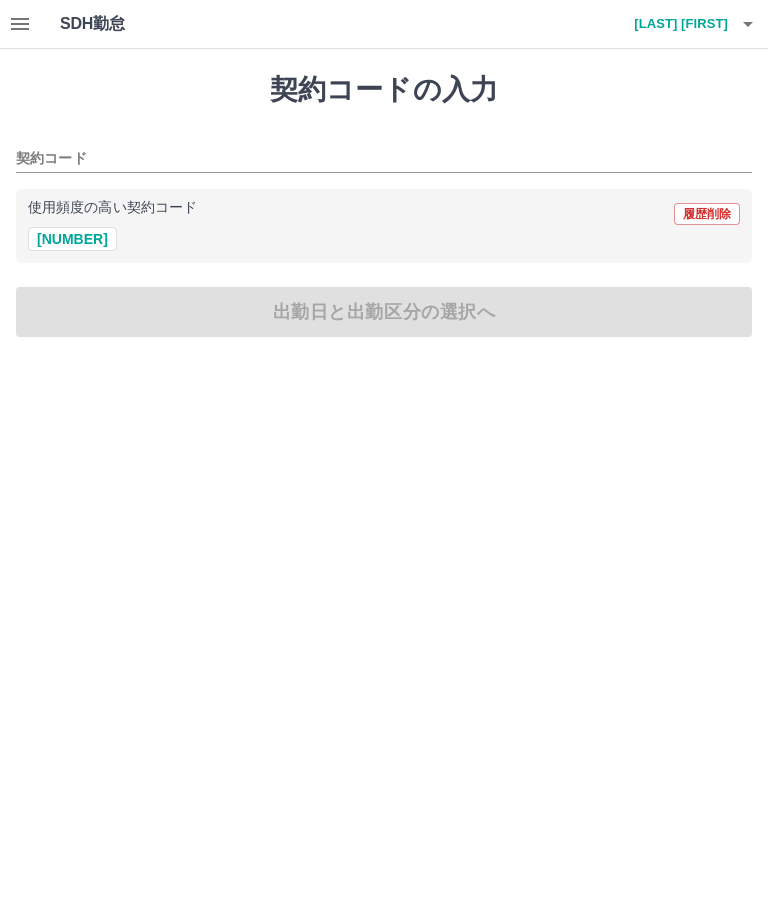 click 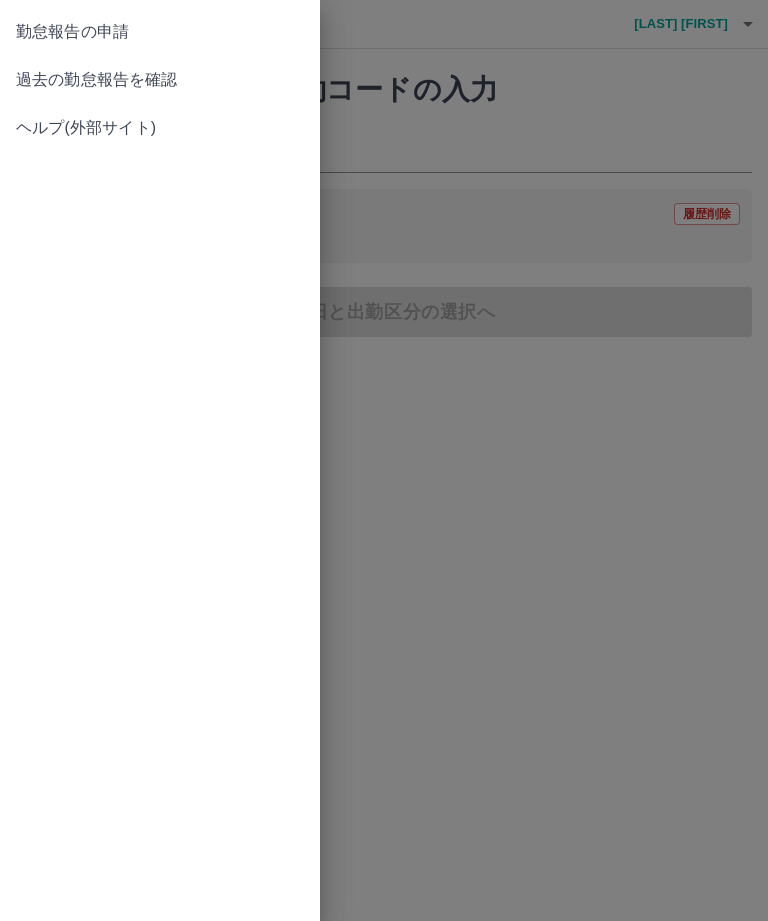 click on "勤怠報告の申請" at bounding box center [160, 32] 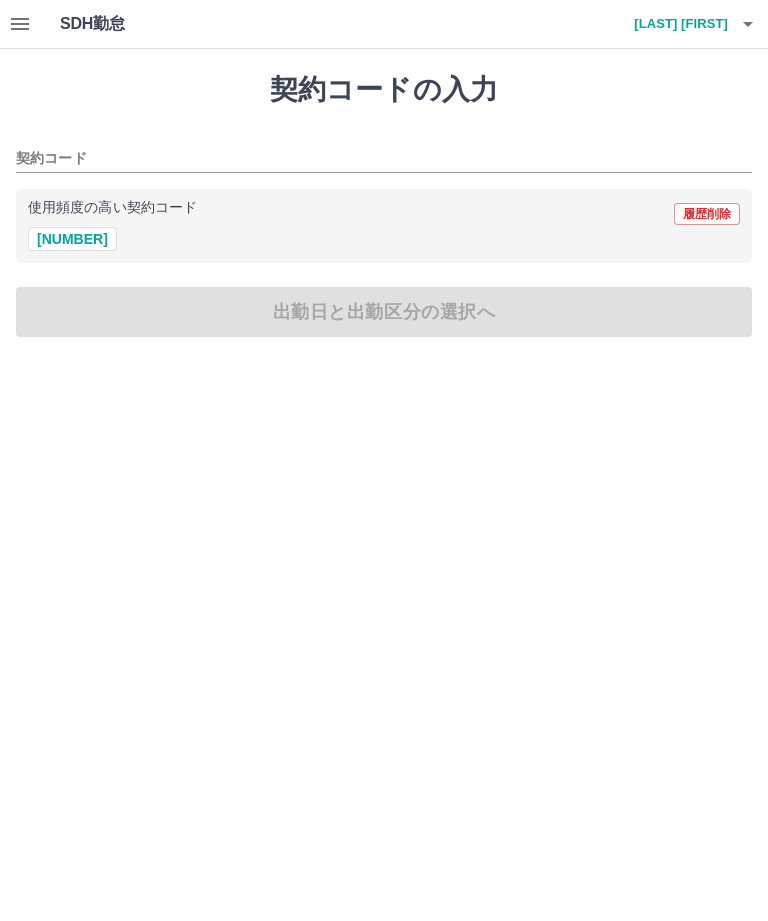 click on "40179011" at bounding box center [72, 239] 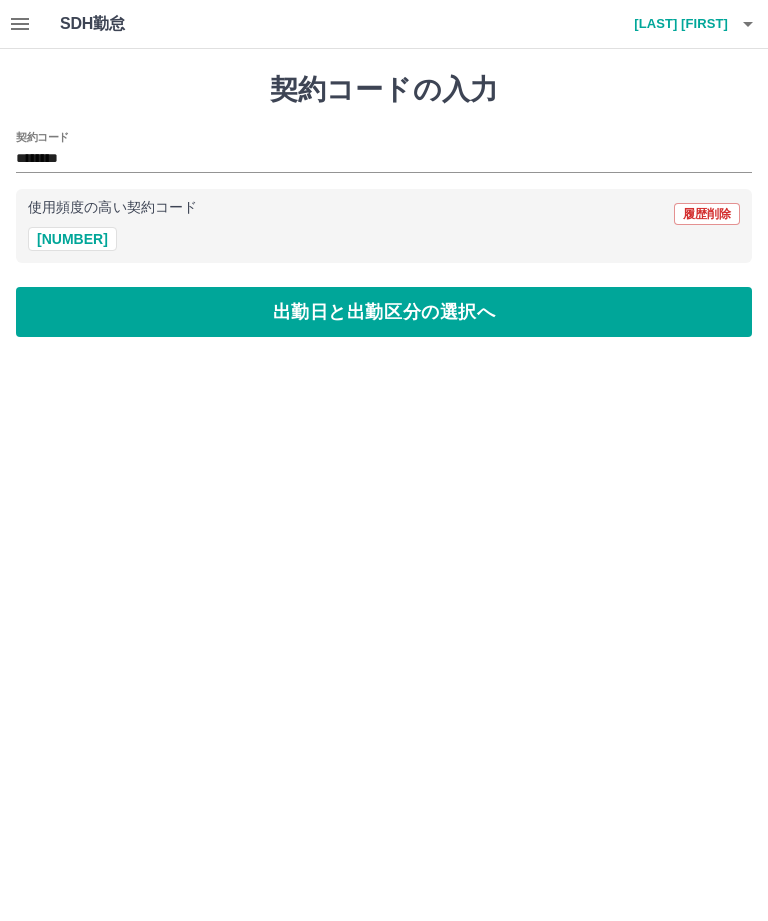 click on "出勤日と出勤区分の選択へ" at bounding box center [384, 312] 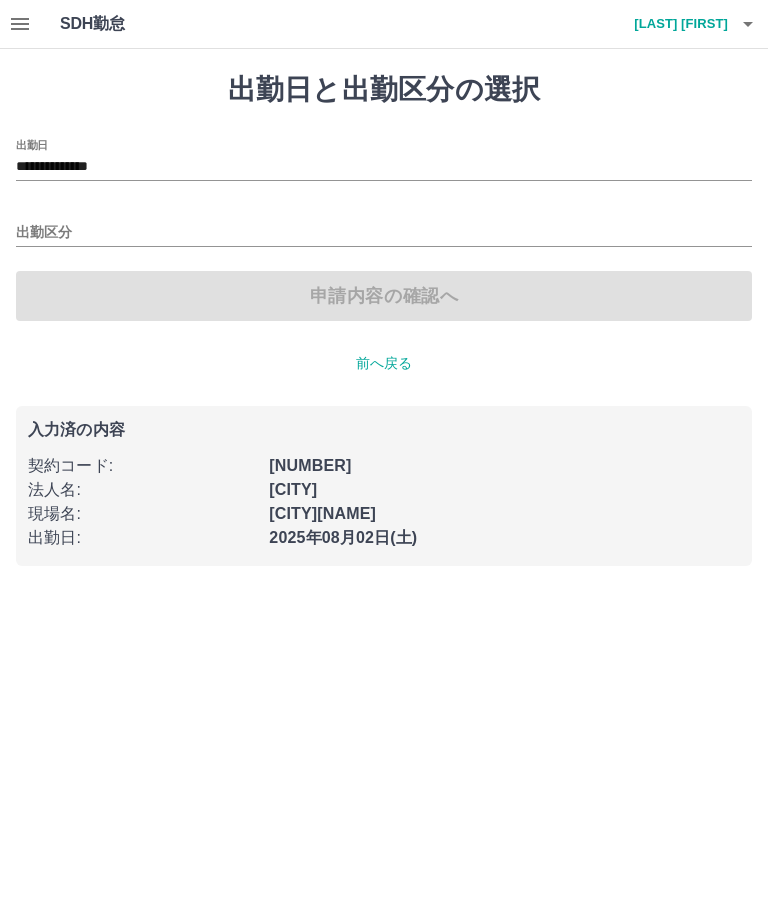 click on "**********" at bounding box center (384, 167) 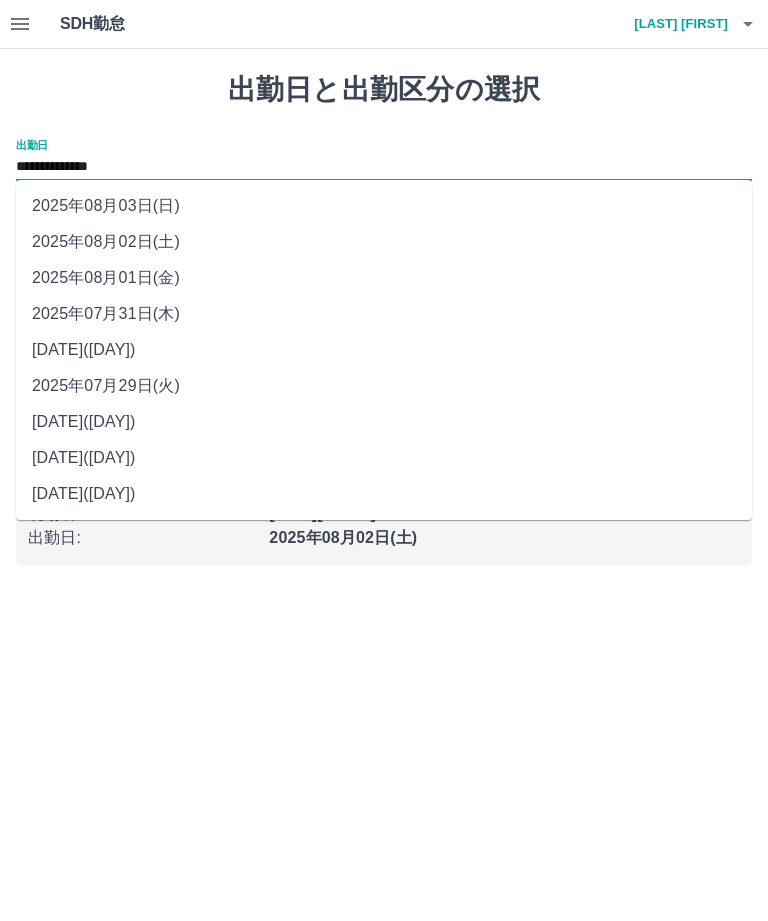 click on "2025年08月01日(金)" at bounding box center (384, 278) 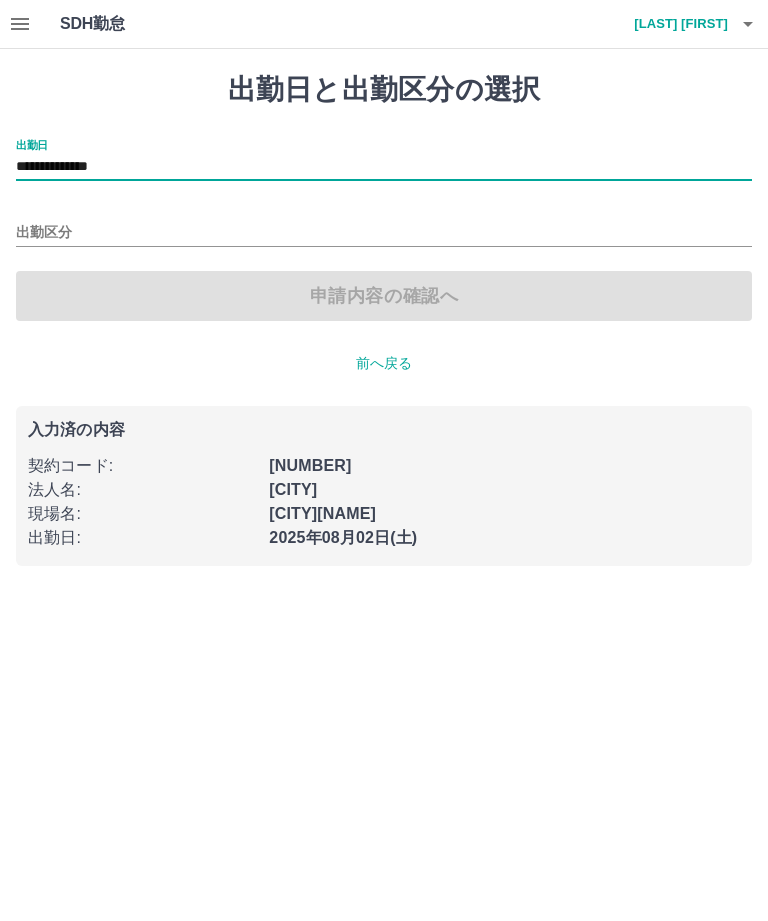 click on "出勤区分" at bounding box center [384, 233] 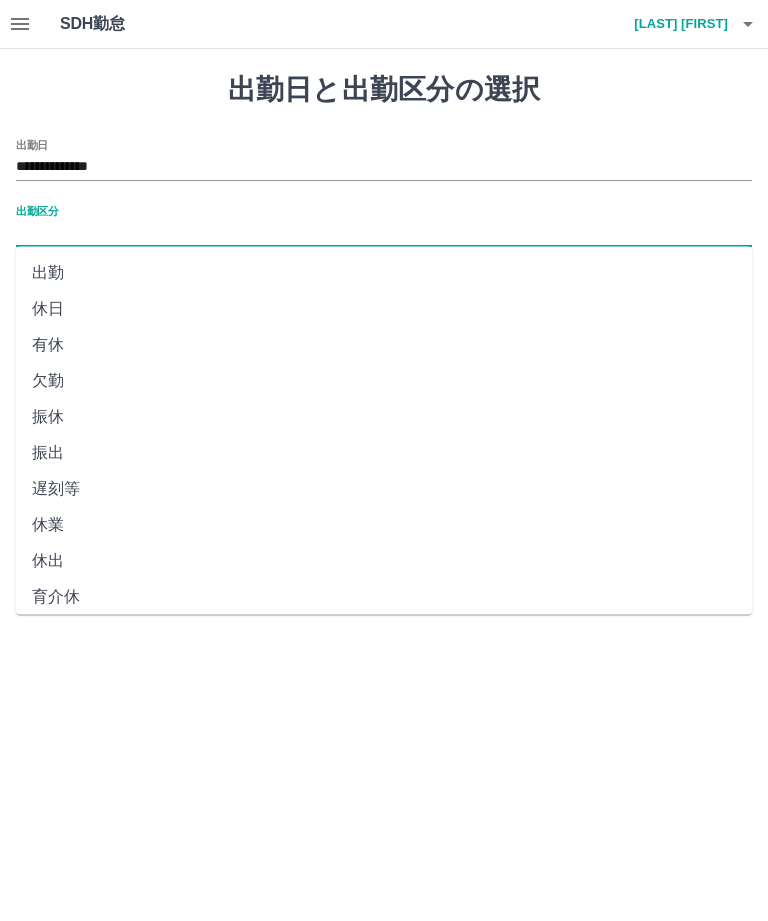 click on "出勤" at bounding box center [384, 273] 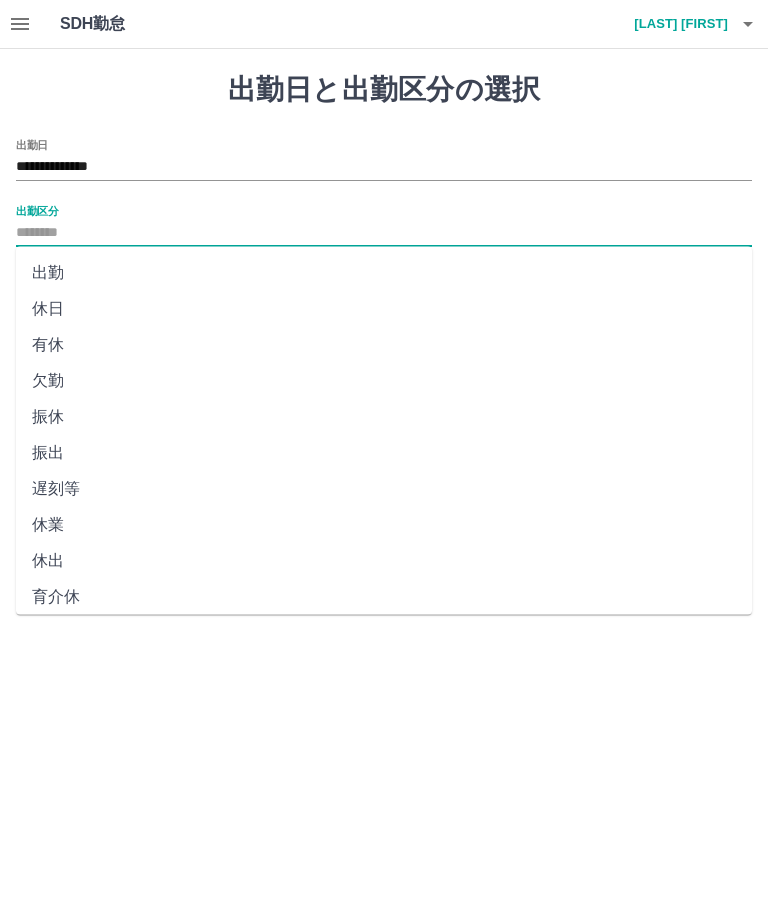 type on "**" 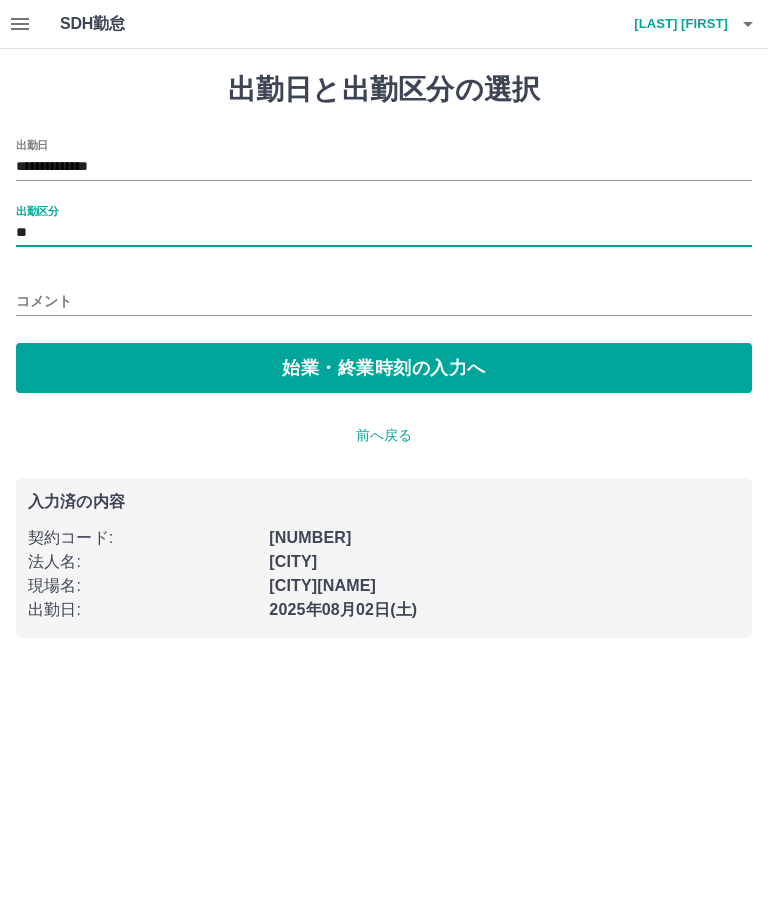 click 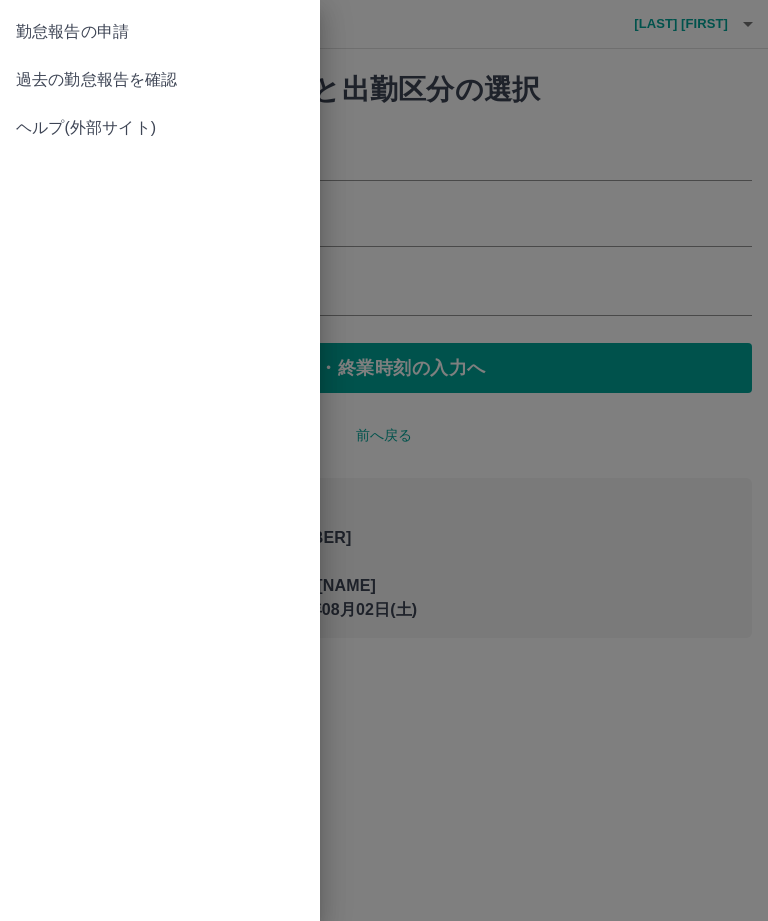 click on "過去の勤怠報告を確認" at bounding box center (160, 80) 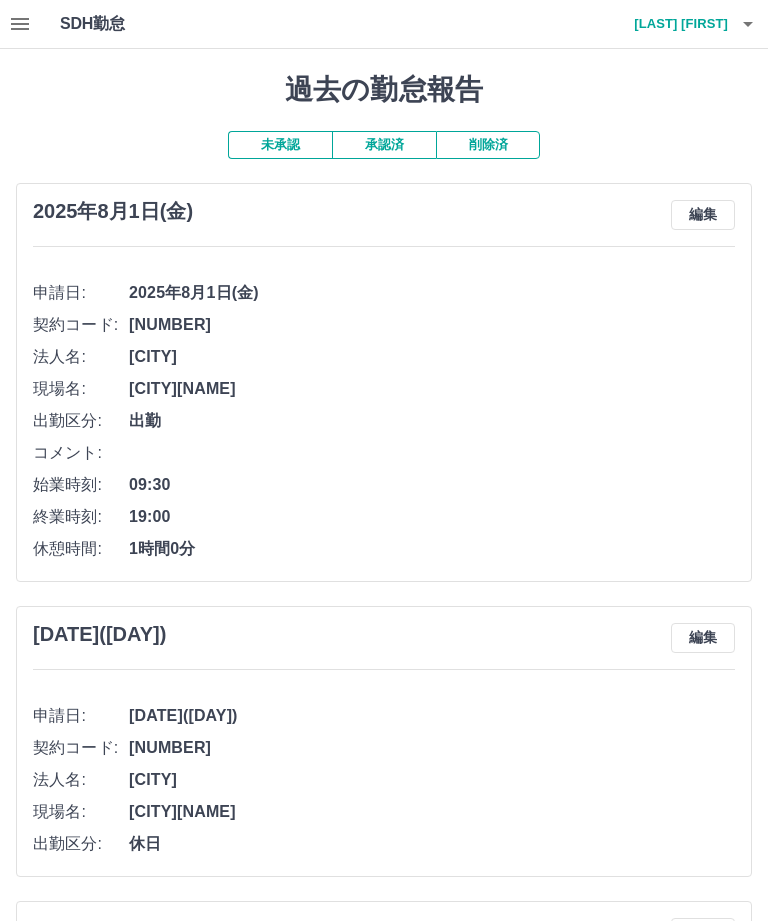 click on "未承認" at bounding box center [280, 145] 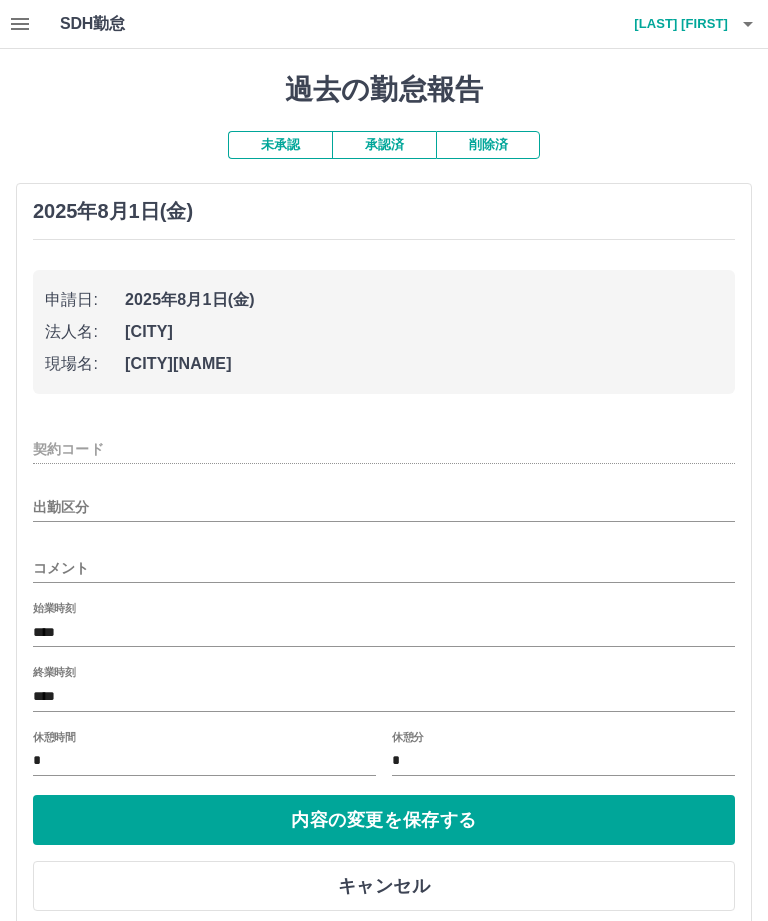 type on "********" 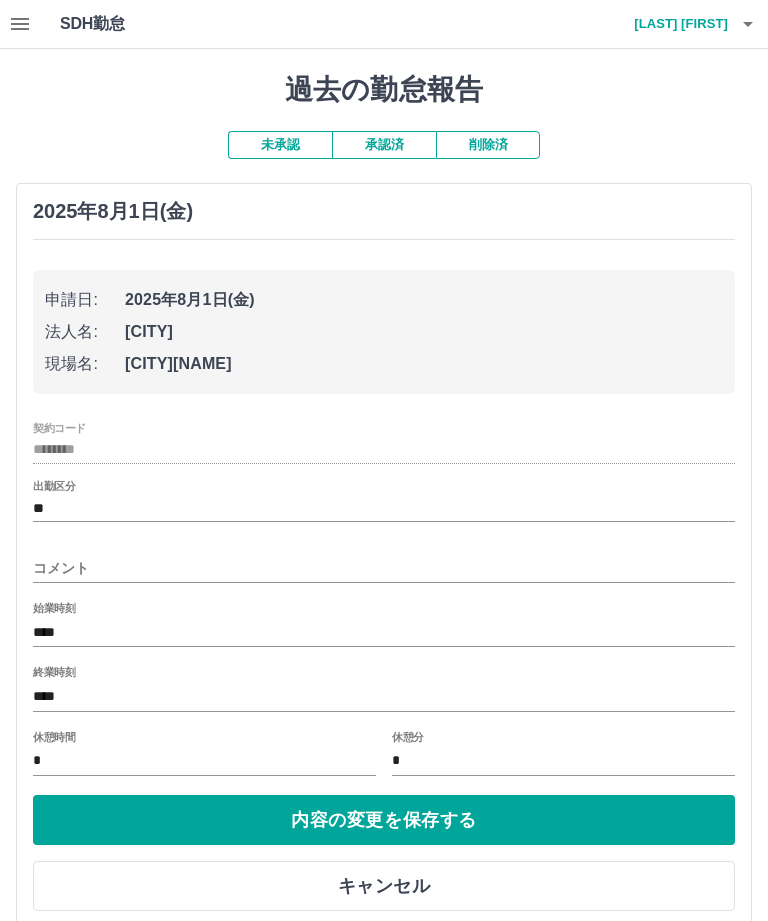click on "コメント" at bounding box center [384, 568] 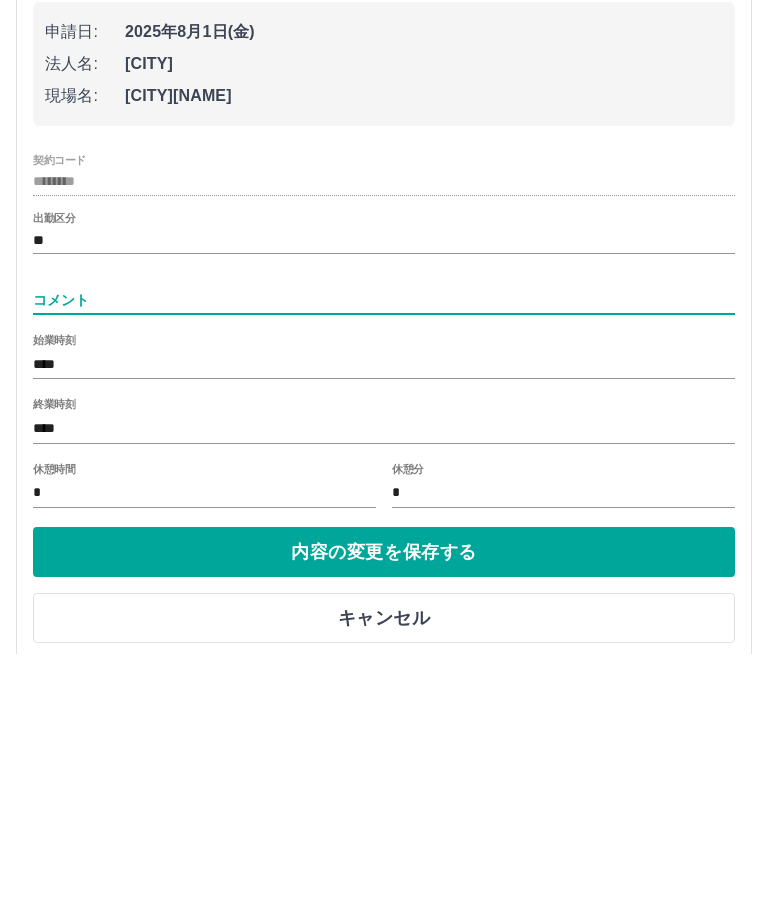 type on "*" 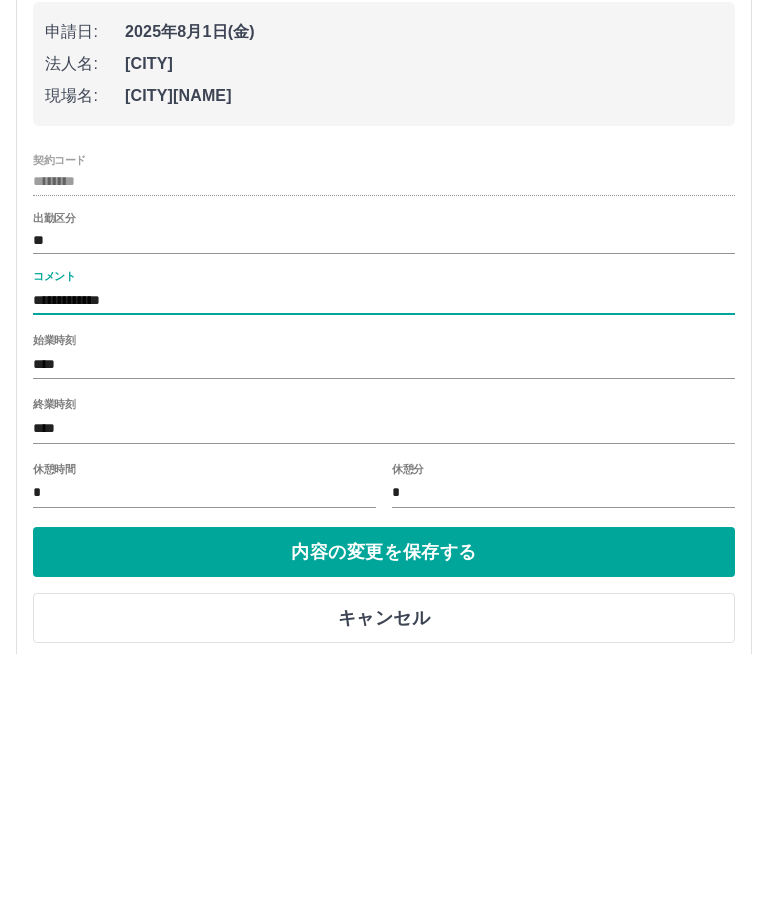 type on "**********" 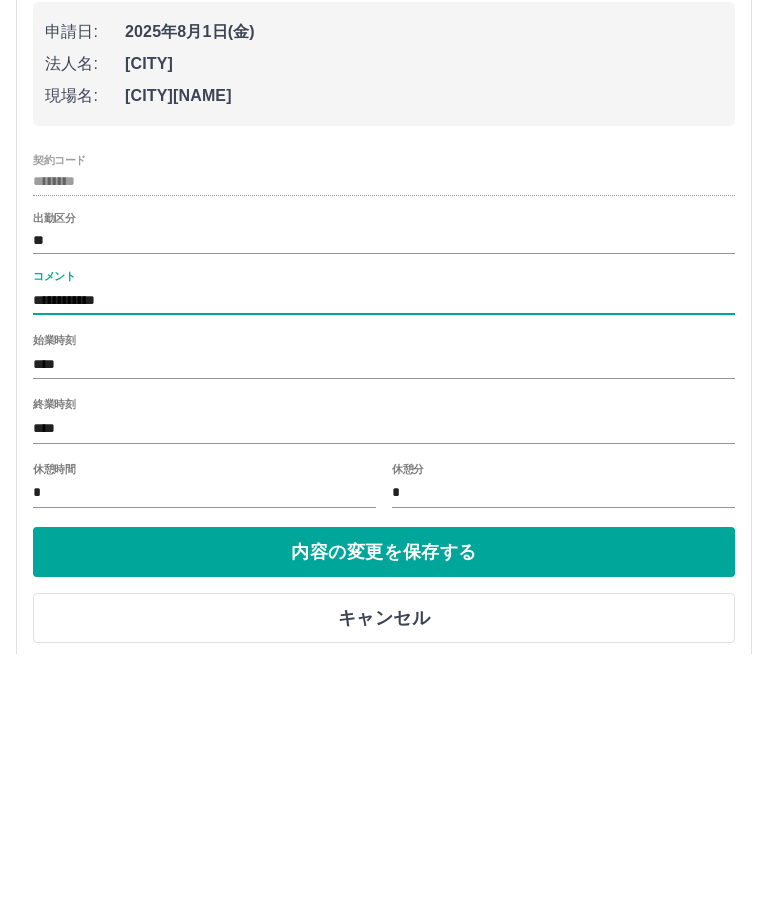click on "内容の変更を保存する" at bounding box center [384, 820] 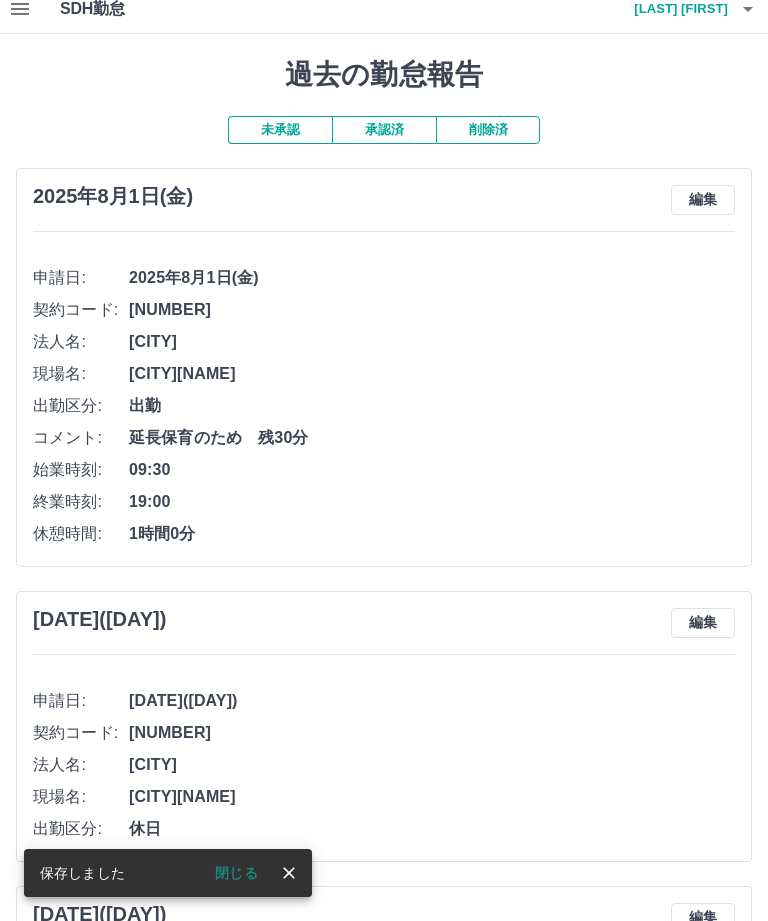scroll, scrollTop: 0, scrollLeft: 0, axis: both 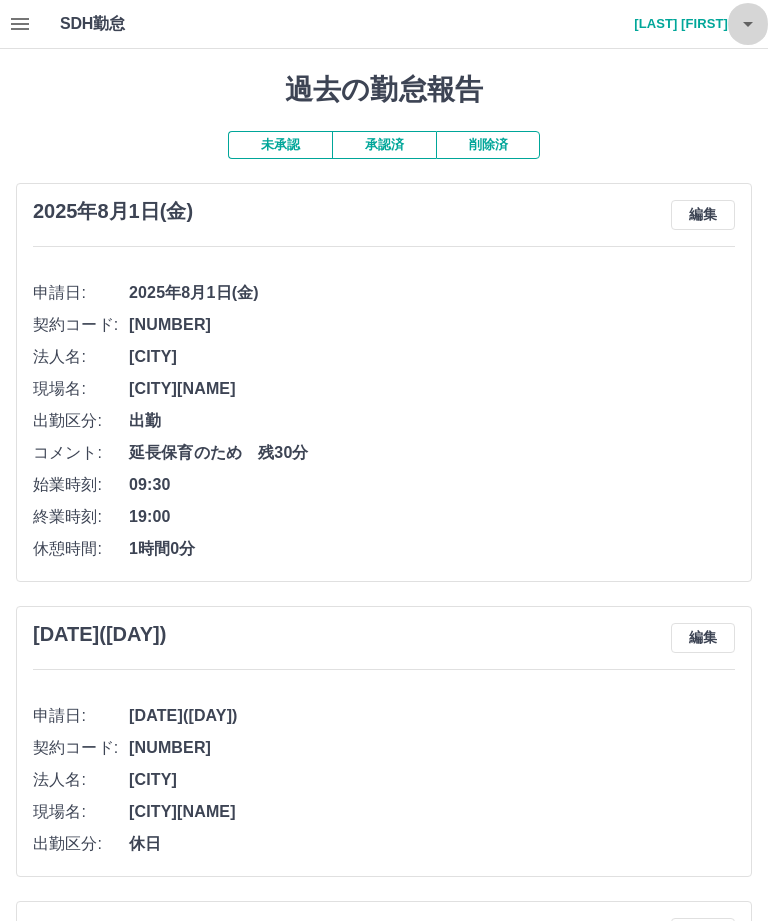 click 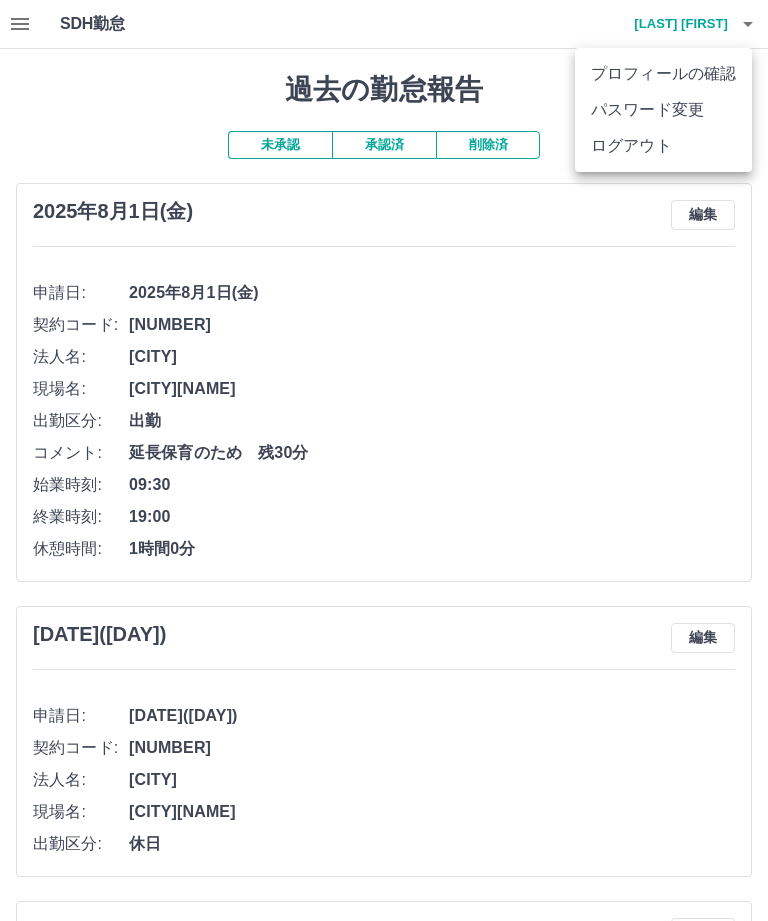 click on "ログアウト" at bounding box center [663, 146] 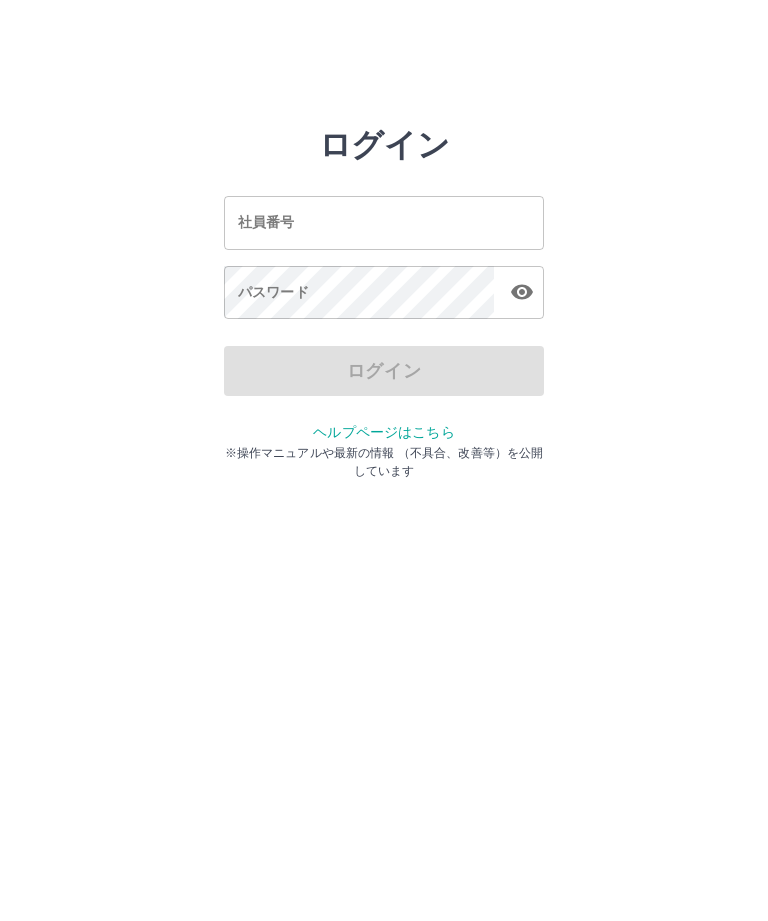 scroll, scrollTop: 0, scrollLeft: 0, axis: both 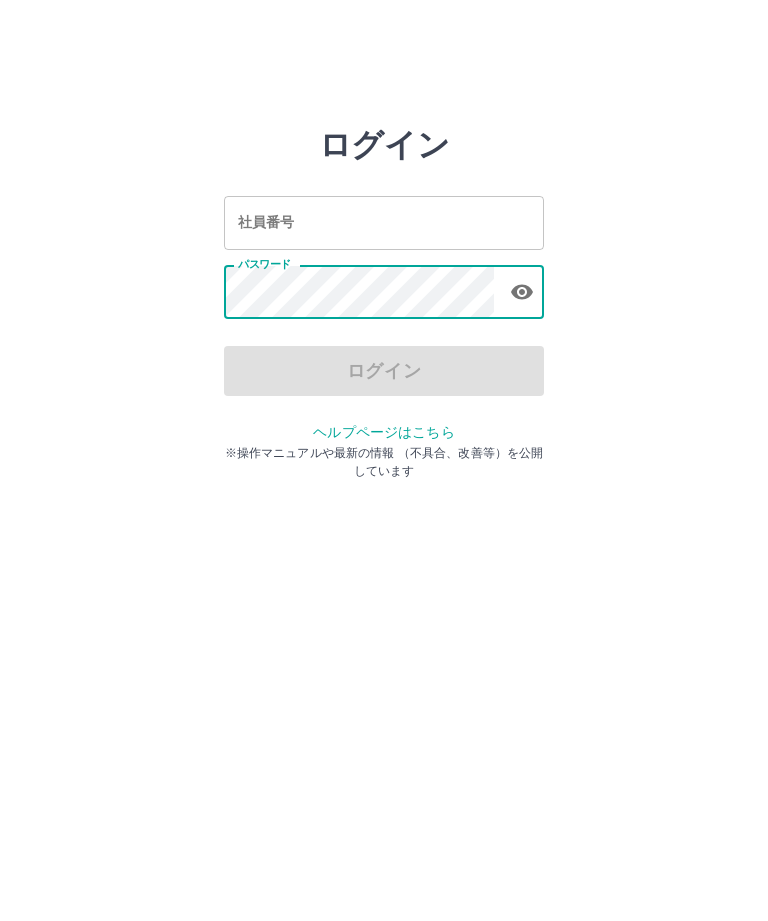 type on "*******" 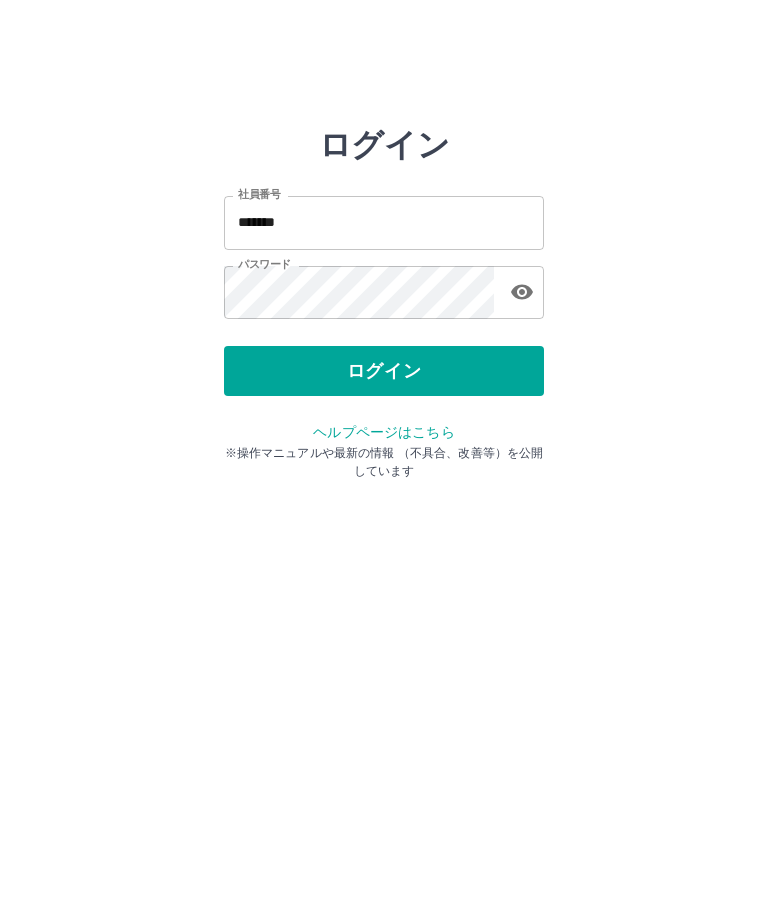 click on "ログイン" at bounding box center (384, 371) 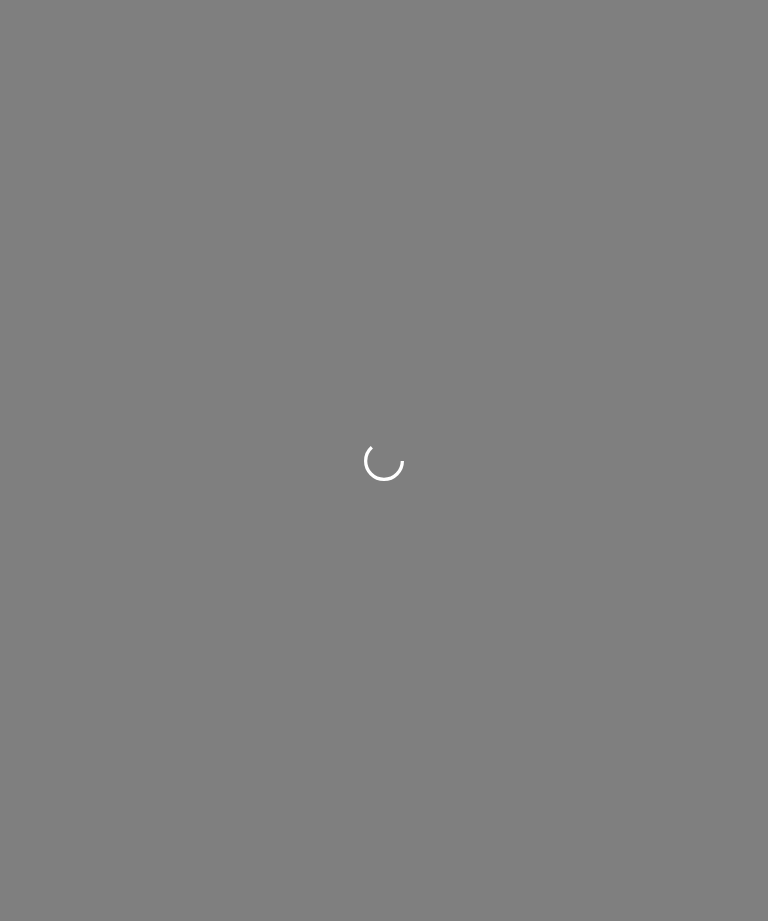 scroll, scrollTop: 0, scrollLeft: 0, axis: both 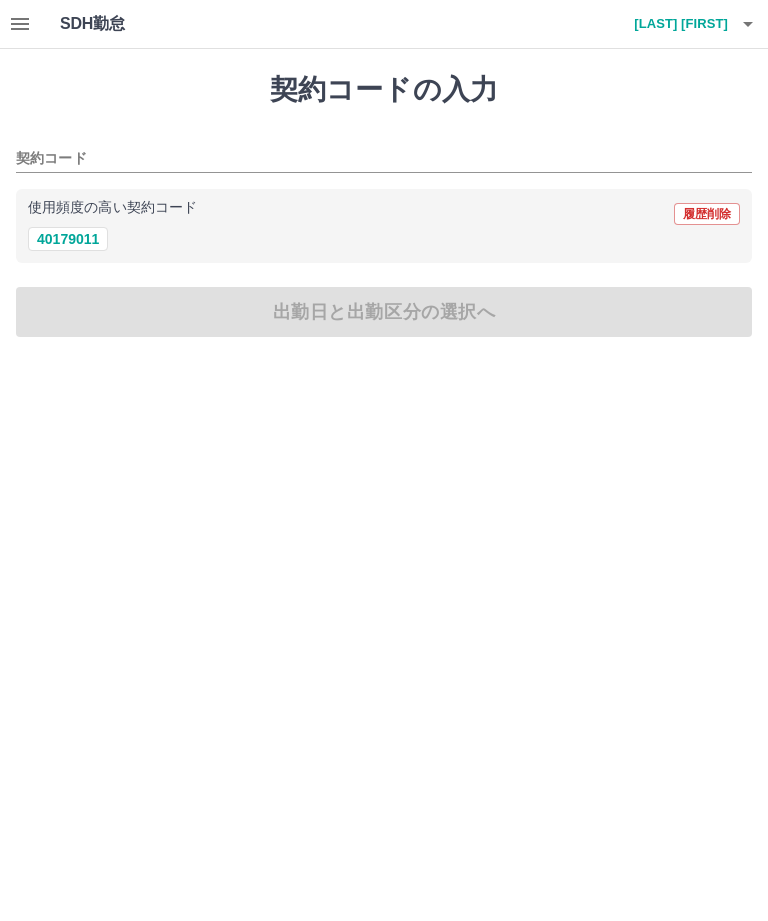 click 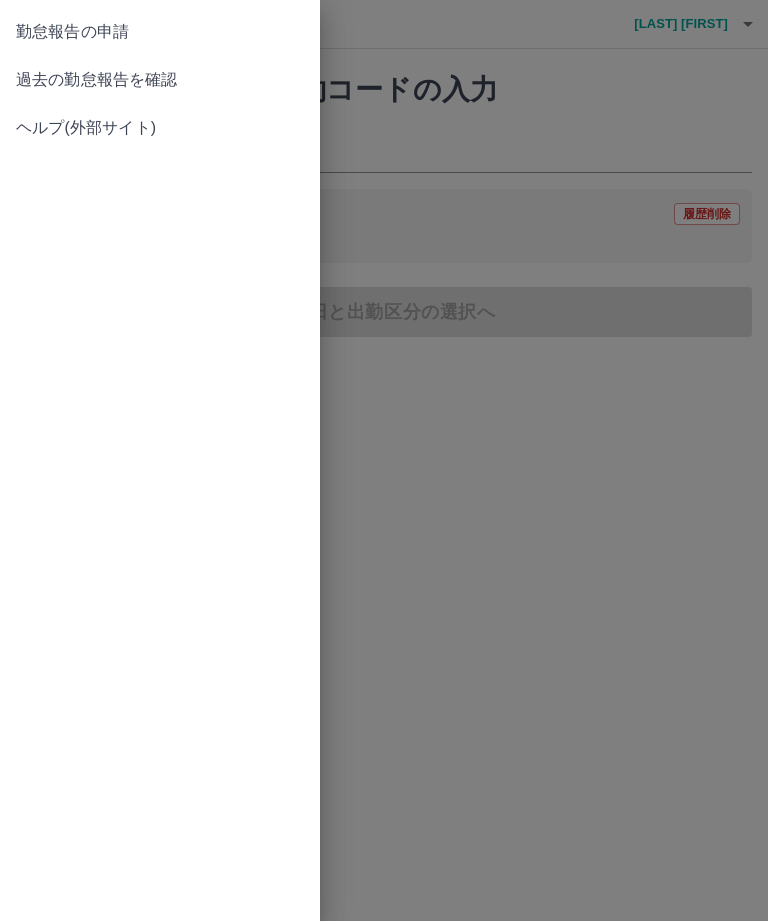 click on "過去の勤怠報告を確認" at bounding box center (160, 80) 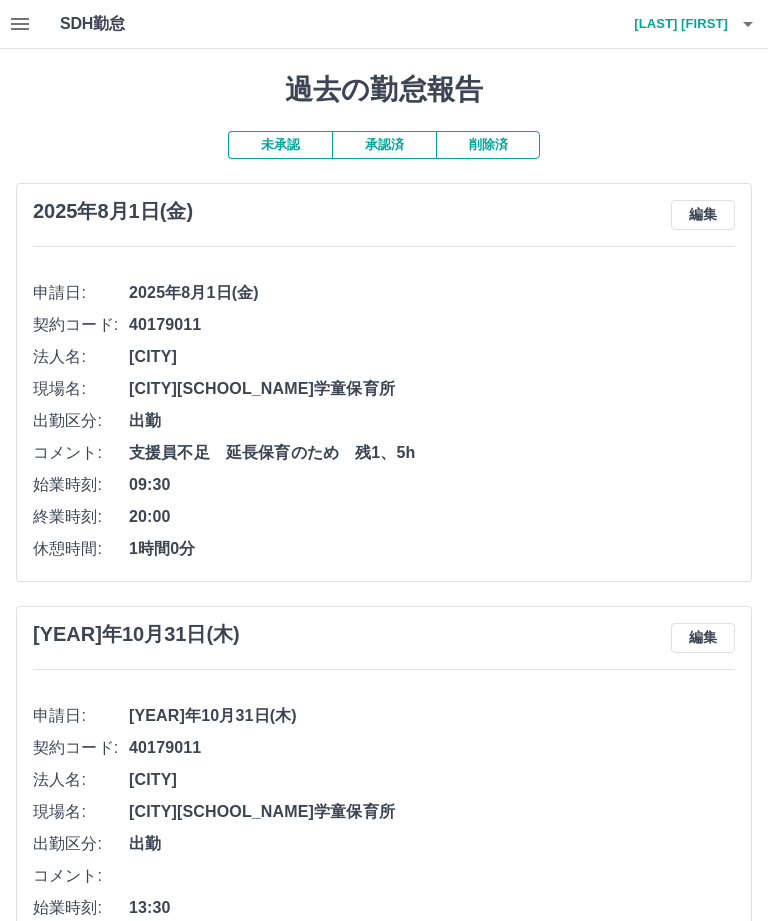 click on "未承認" at bounding box center (280, 145) 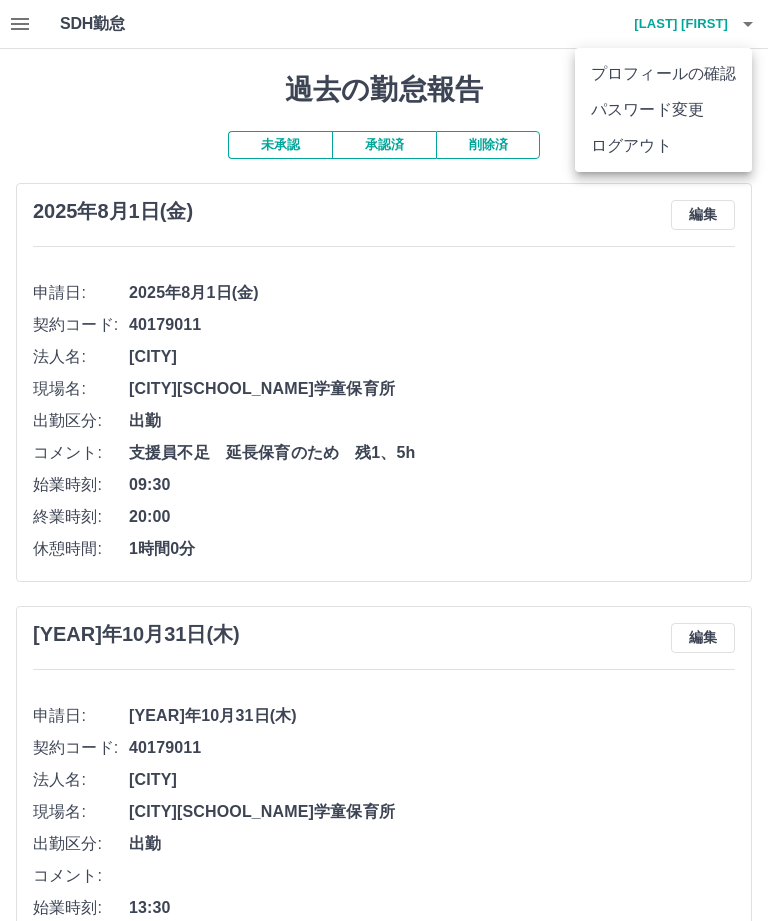 click on "ログアウト" at bounding box center (663, 146) 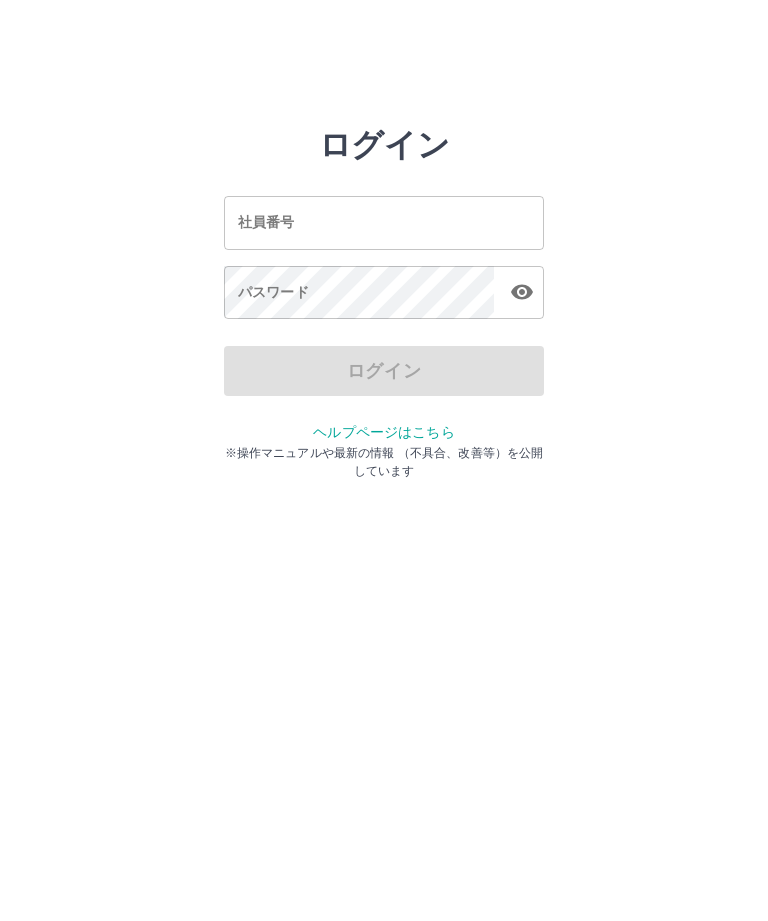 scroll, scrollTop: 0, scrollLeft: 0, axis: both 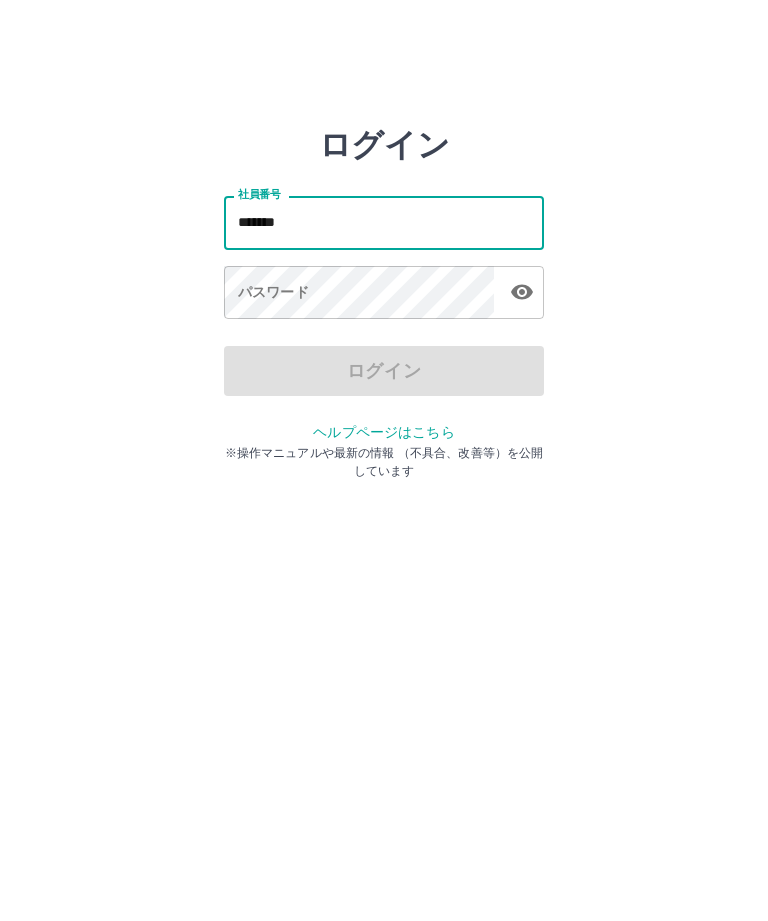 type on "*******" 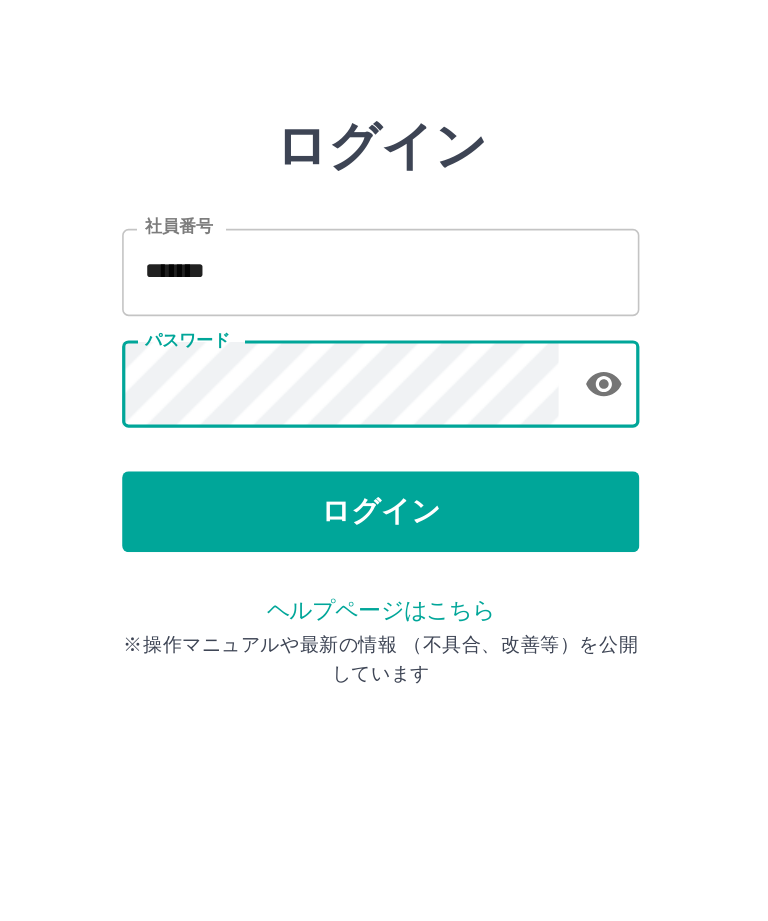 click on "ログイン" at bounding box center (384, 371) 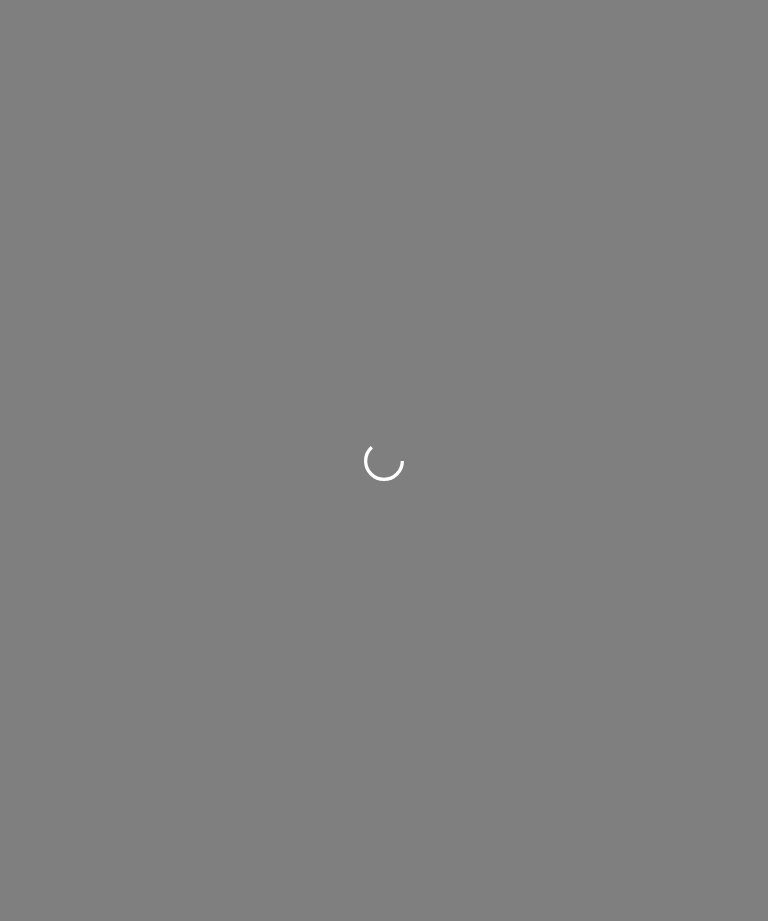scroll, scrollTop: 0, scrollLeft: 0, axis: both 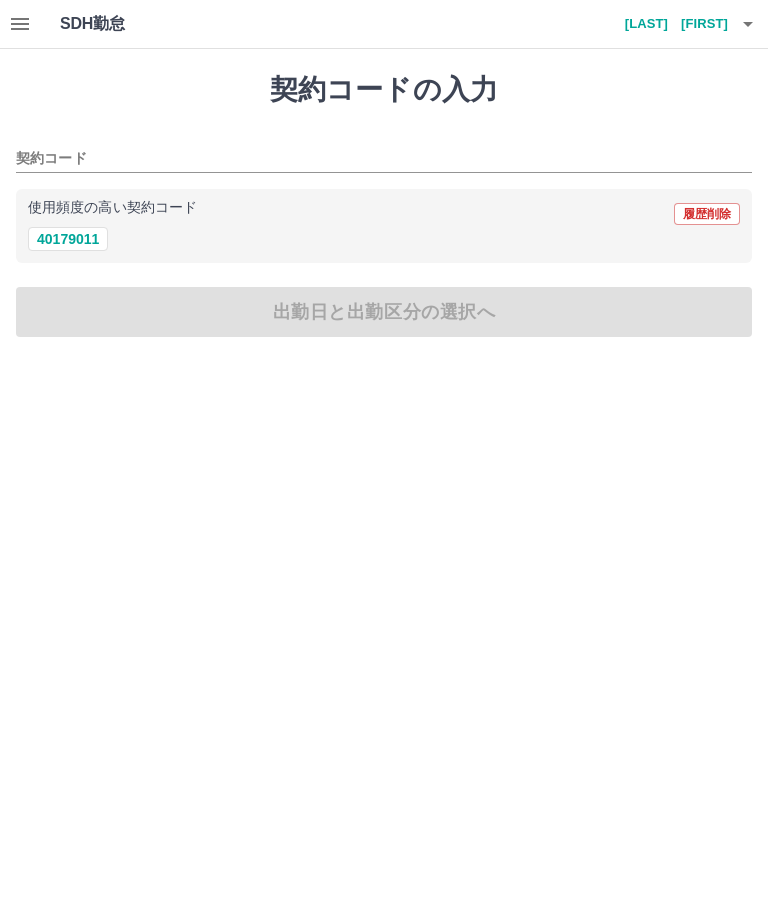 click on "40179011" at bounding box center (68, 239) 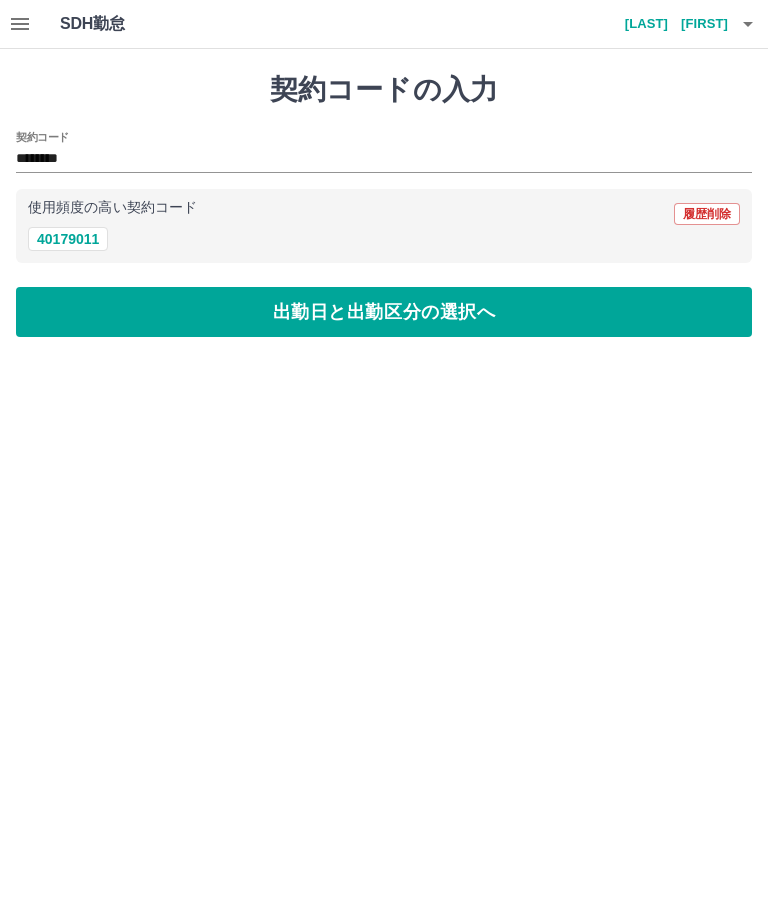 click on "出勤日と出勤区分の選択へ" at bounding box center [384, 312] 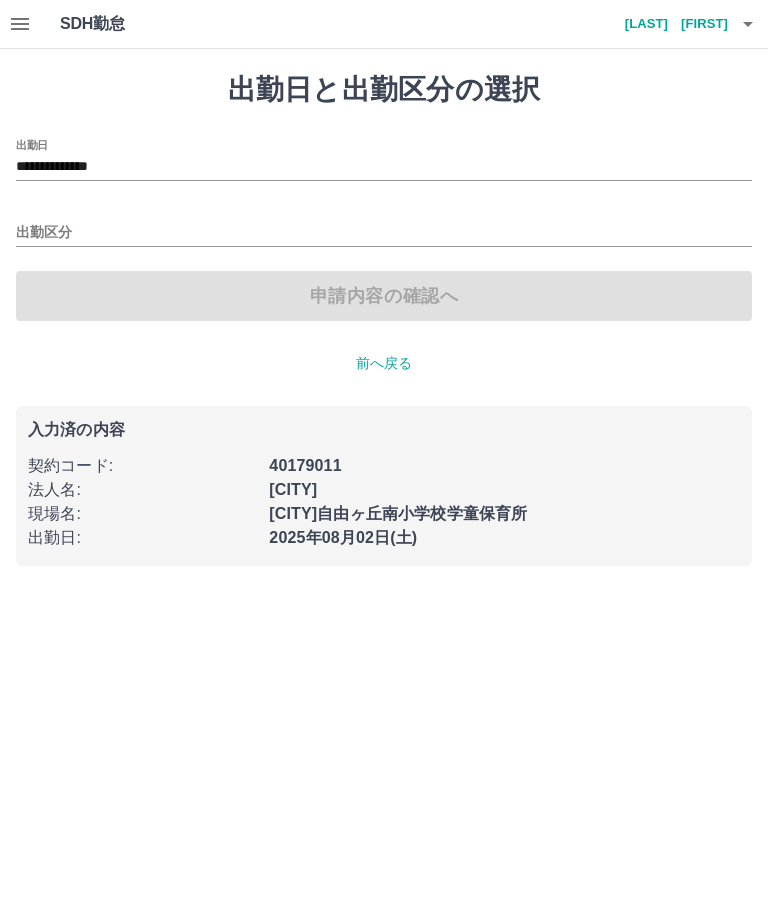 click on "出勤区分" at bounding box center [384, 233] 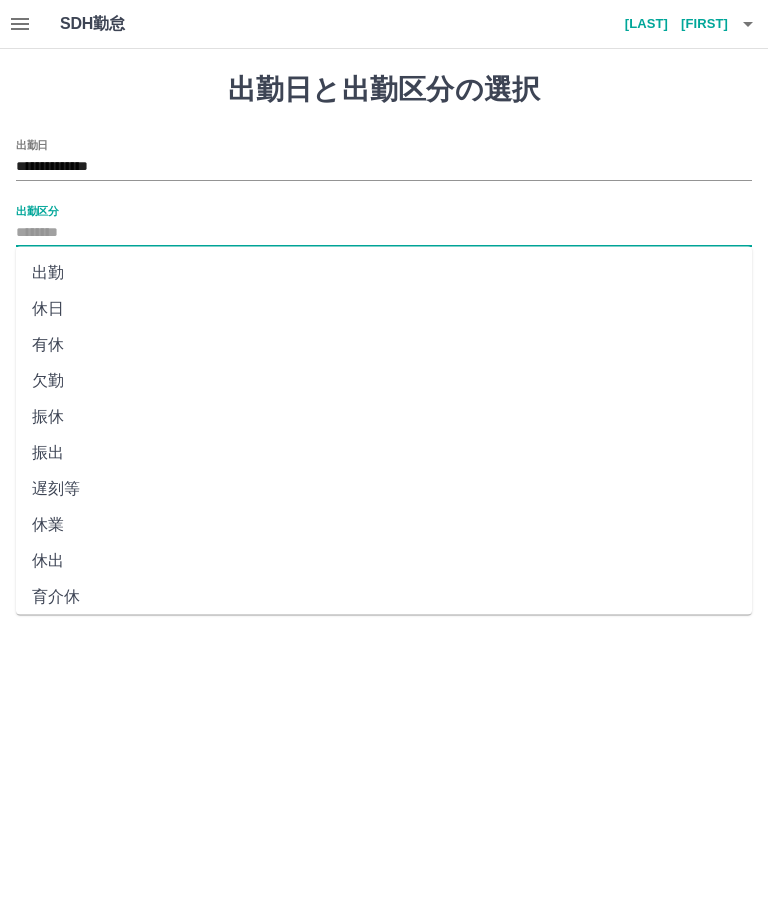 click on "有休" at bounding box center [384, 345] 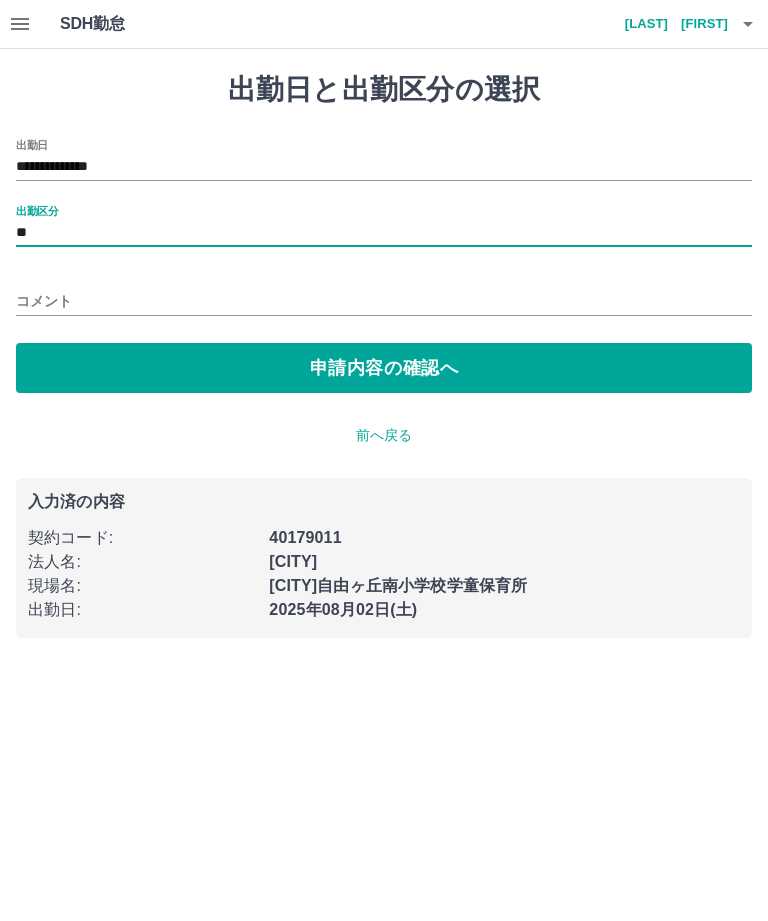 click on "コメント" at bounding box center (384, 301) 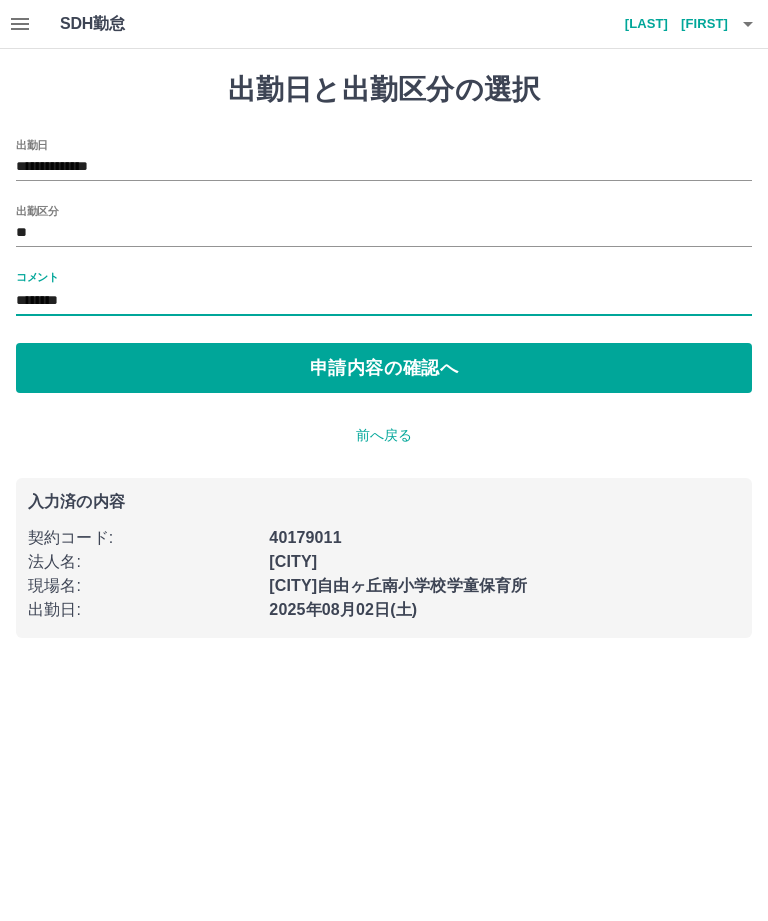 type on "********" 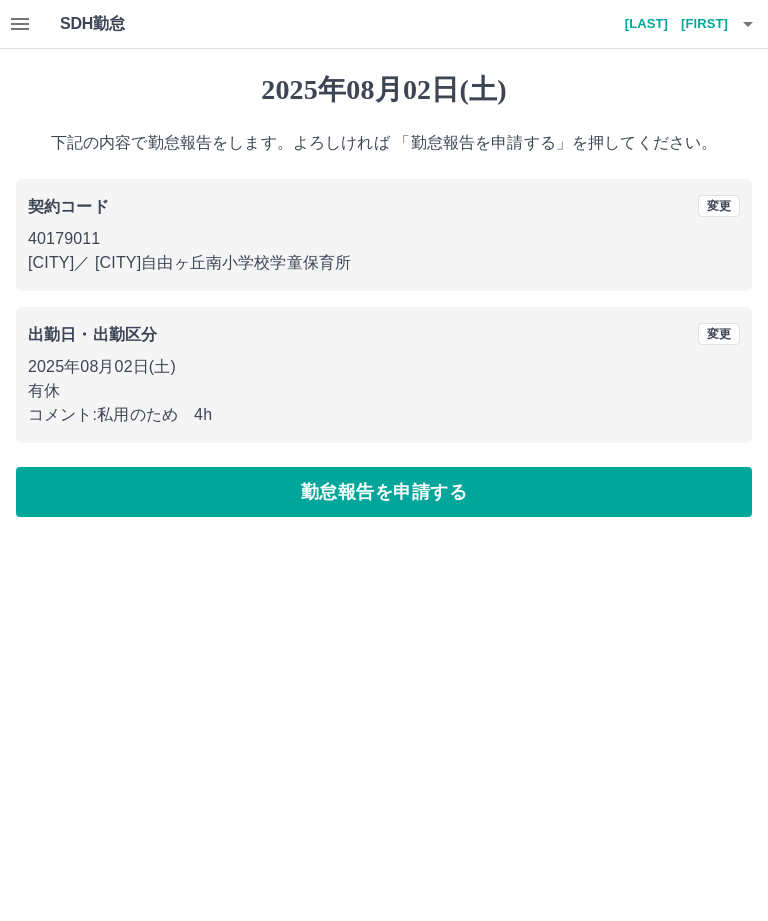 click on "勤怠報告を申請する" at bounding box center [384, 492] 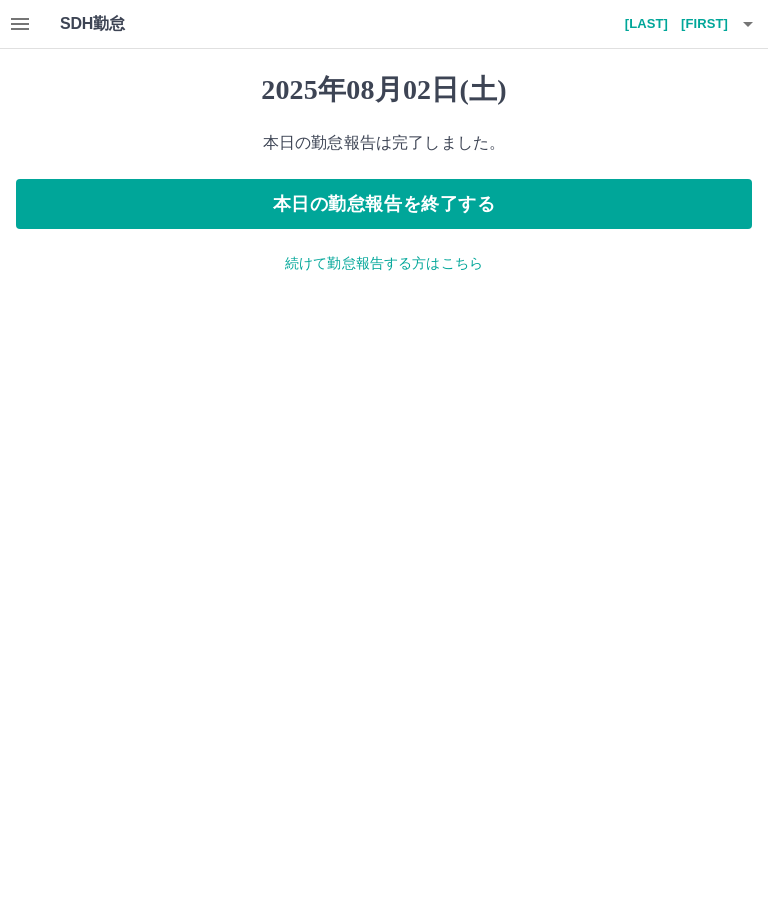 click on "本日の勤怠報告を終了する" at bounding box center (384, 204) 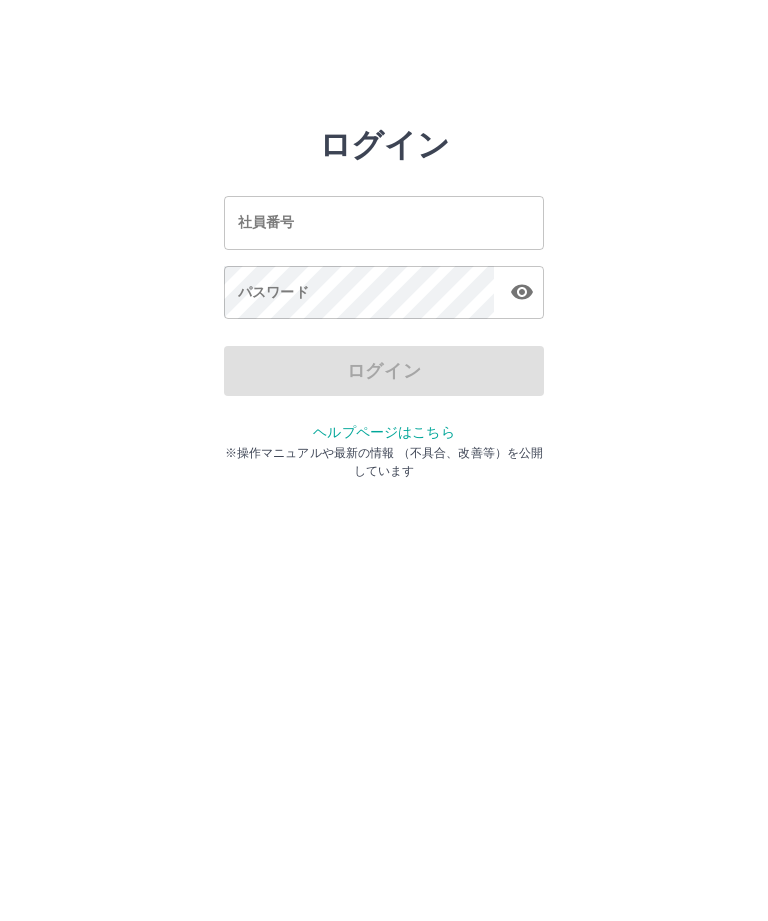 scroll, scrollTop: 0, scrollLeft: 0, axis: both 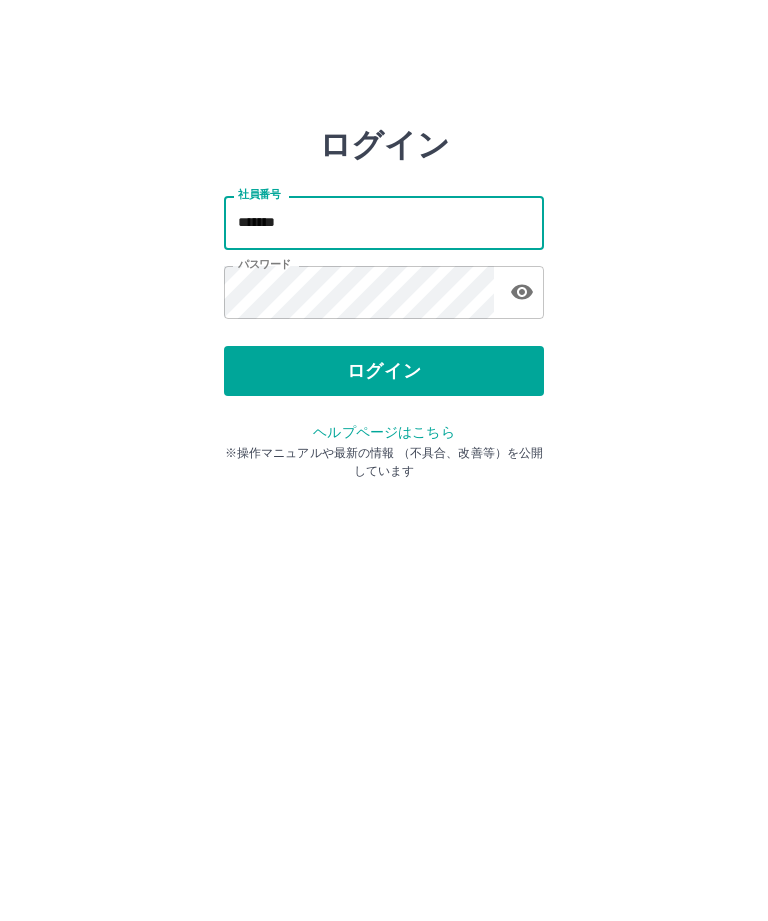 click on "*******" at bounding box center [384, 222] 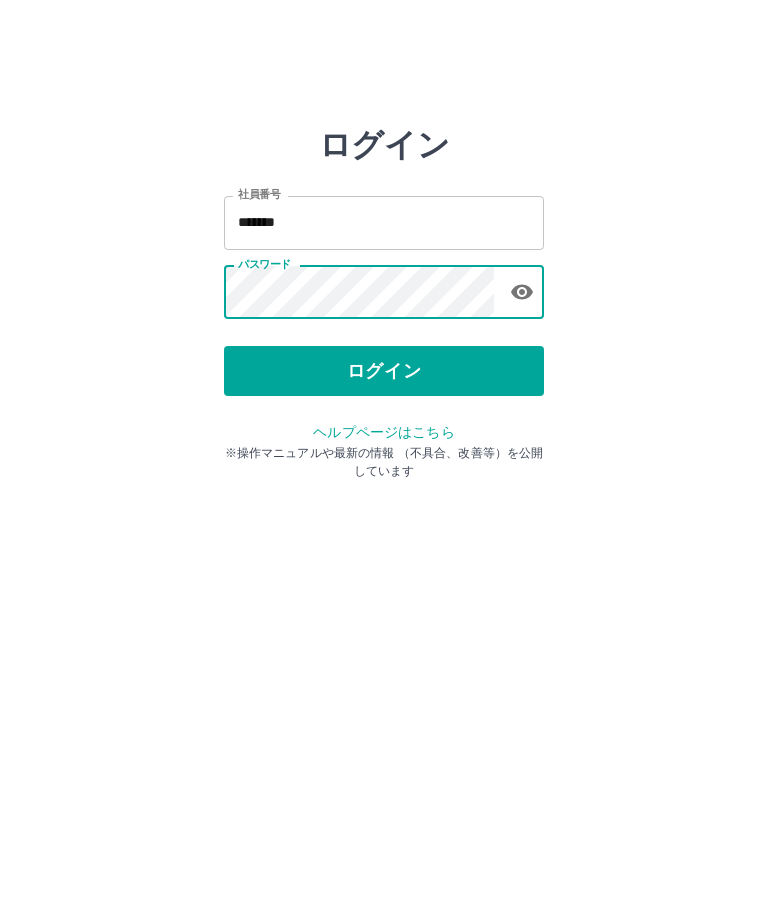 click on "ログイン" at bounding box center [384, 371] 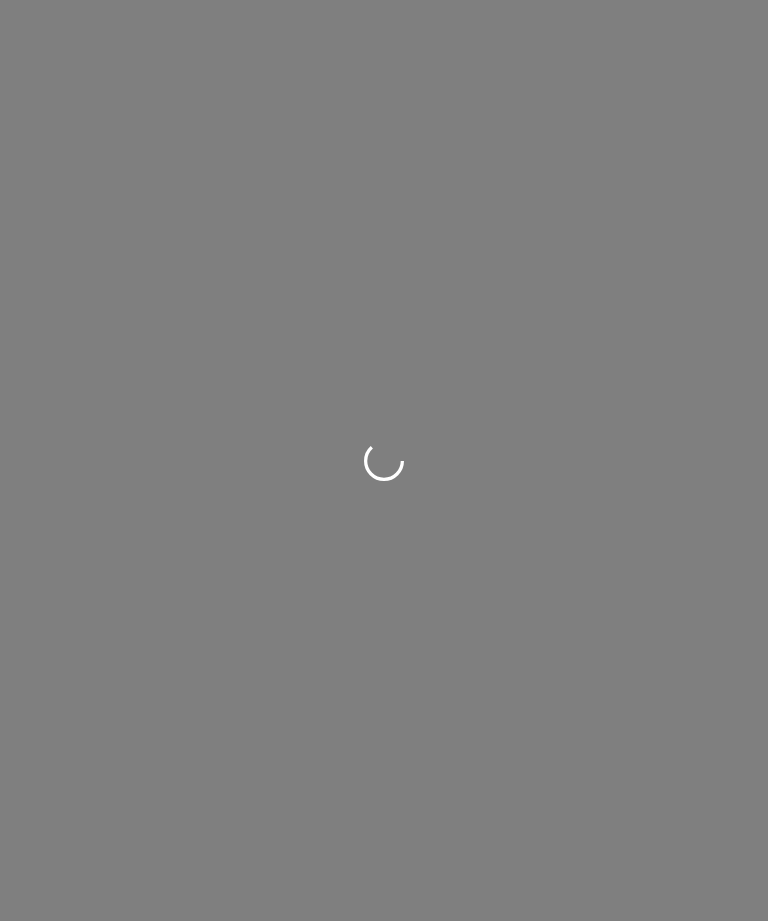 scroll, scrollTop: 0, scrollLeft: 0, axis: both 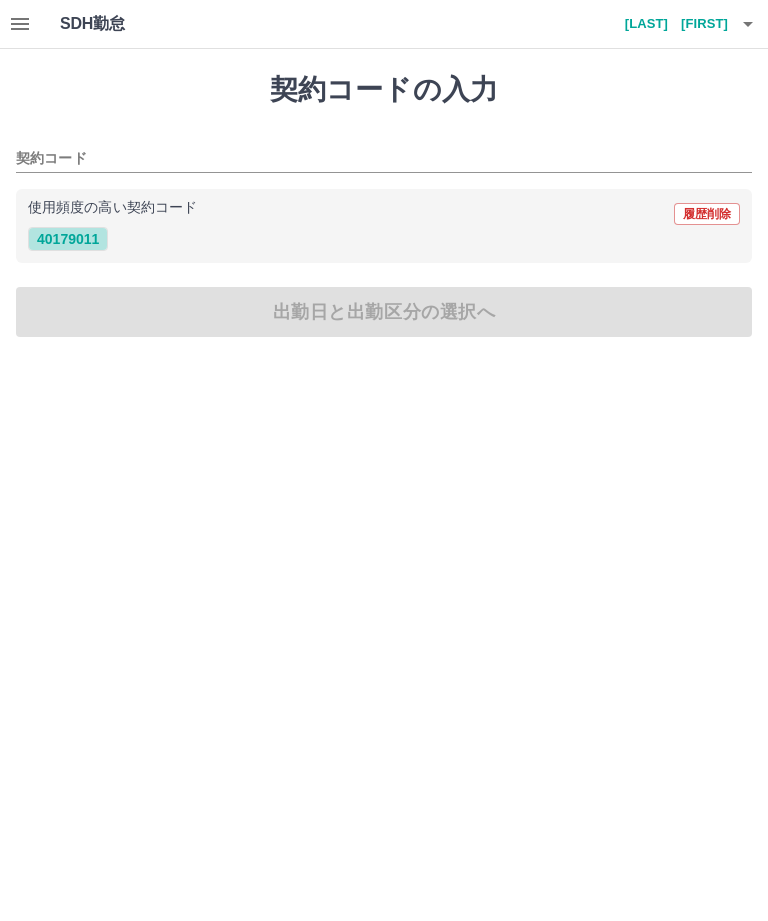 click on "40179011" at bounding box center (68, 239) 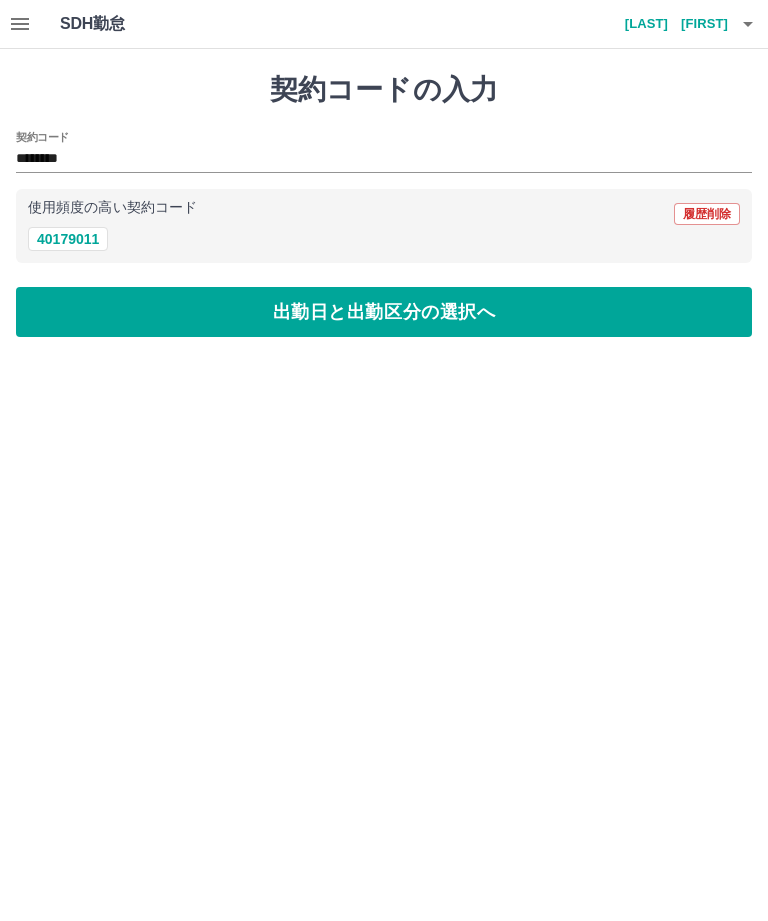 click on "出勤日と出勤区分の選択へ" at bounding box center (384, 312) 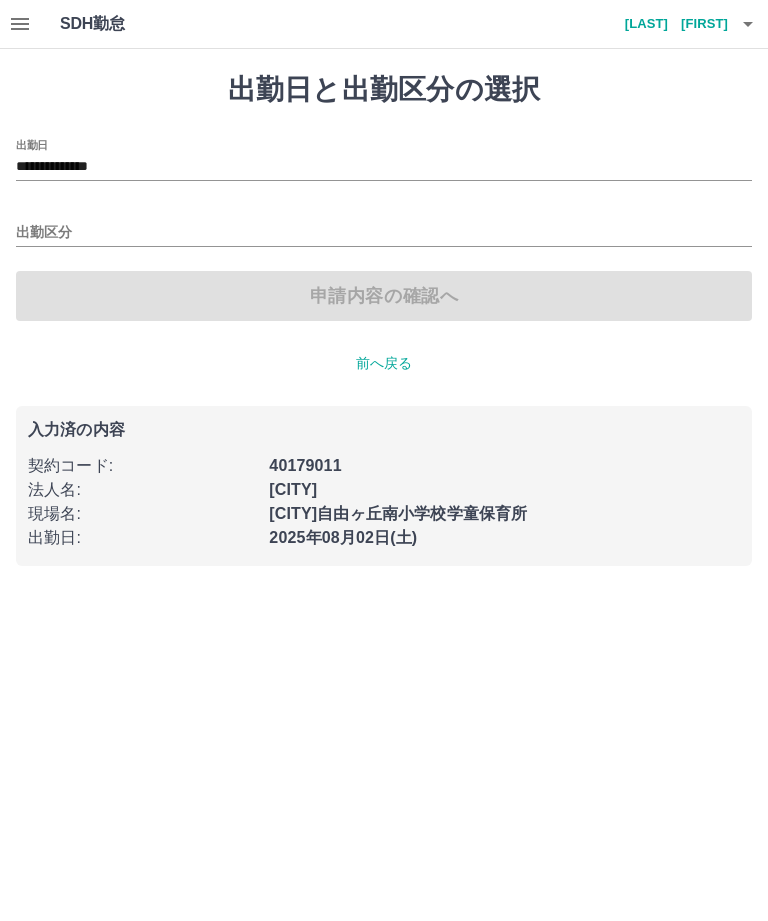 click on "出勤区分" at bounding box center [384, 233] 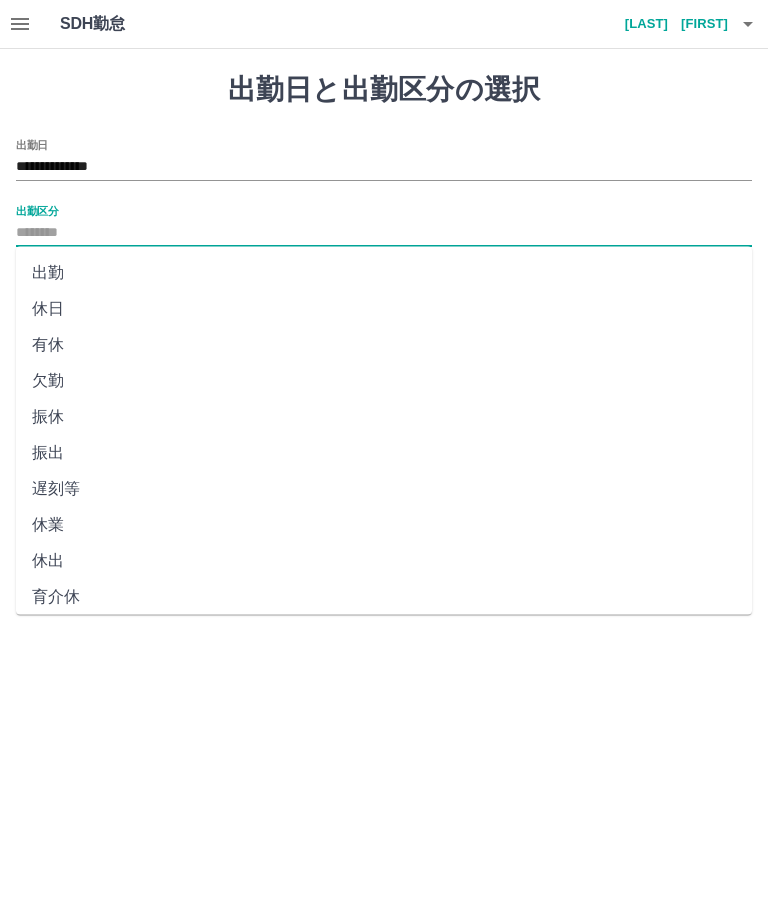 click on "出勤" at bounding box center [384, 273] 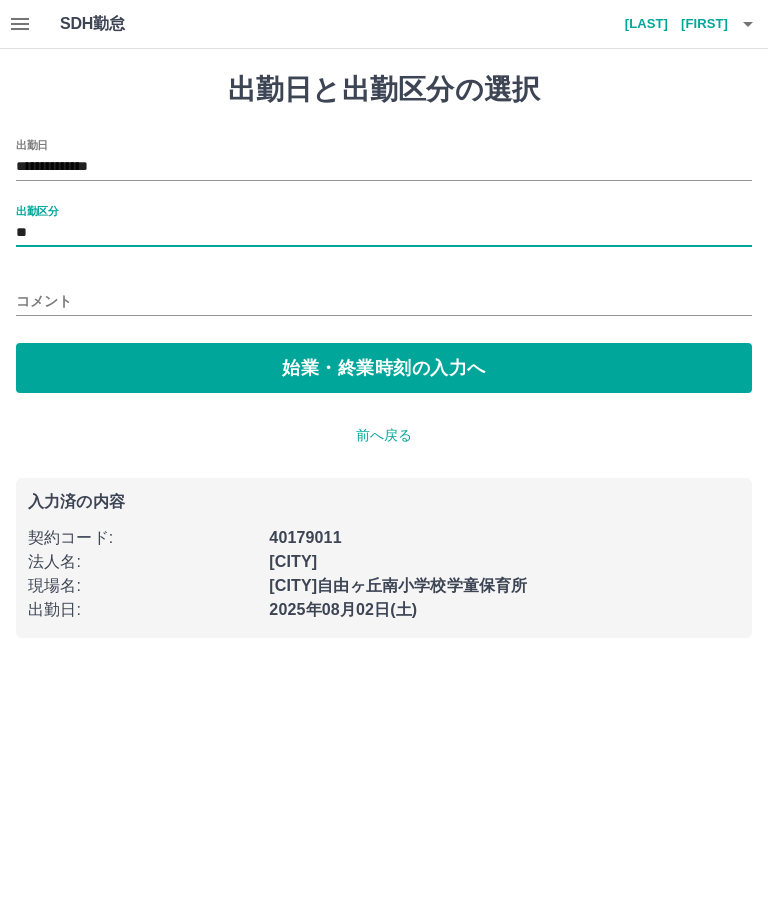 click on "コメント" at bounding box center [384, 301] 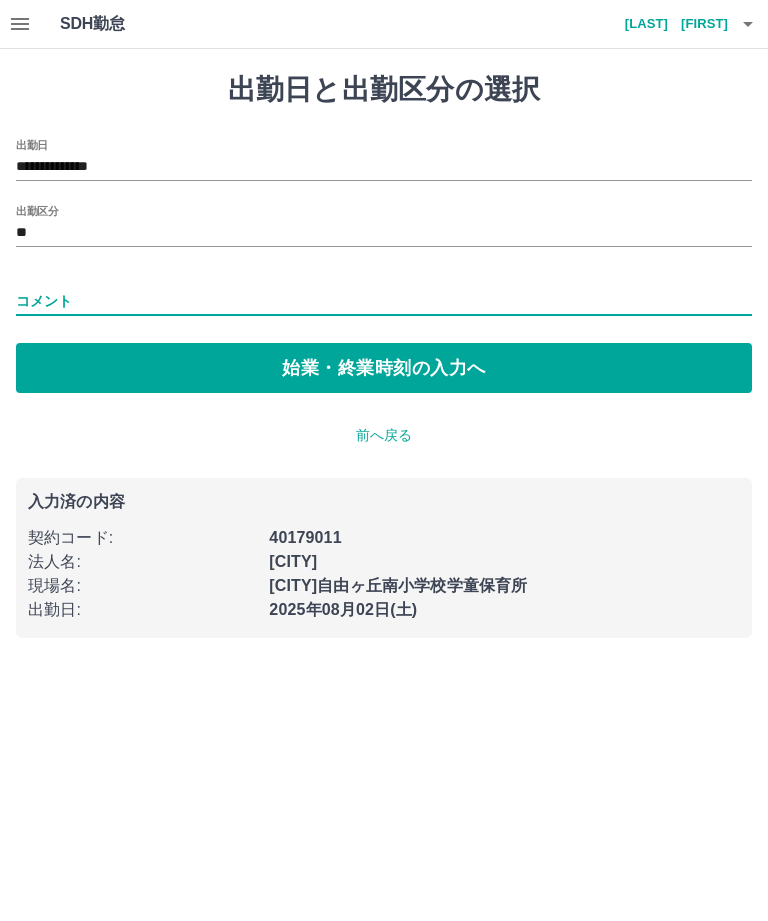 type on "*" 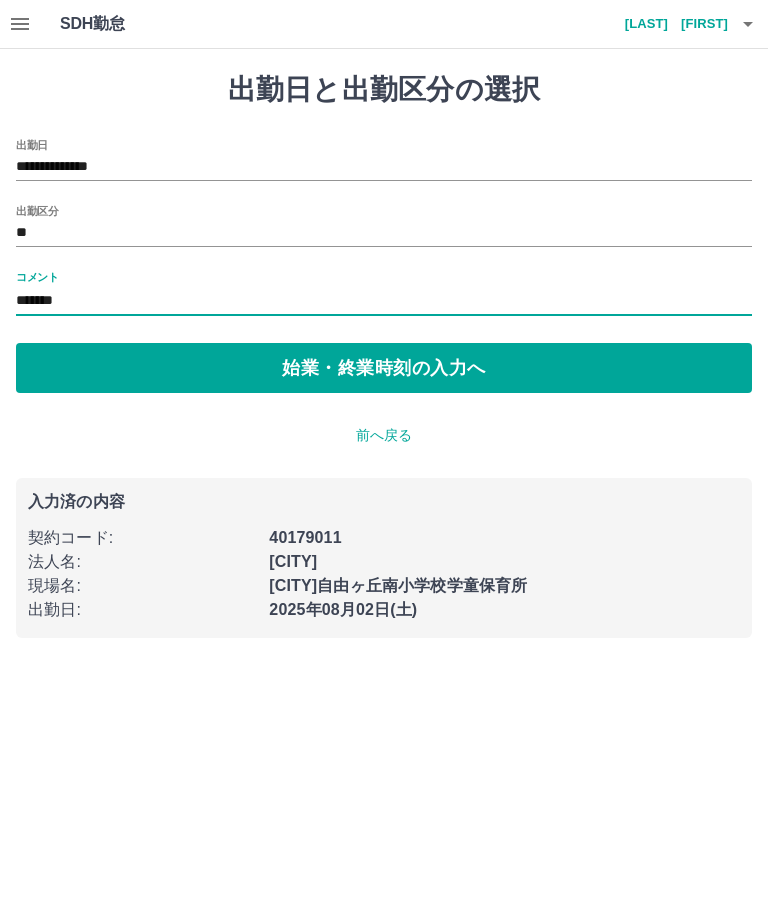 type on "*******" 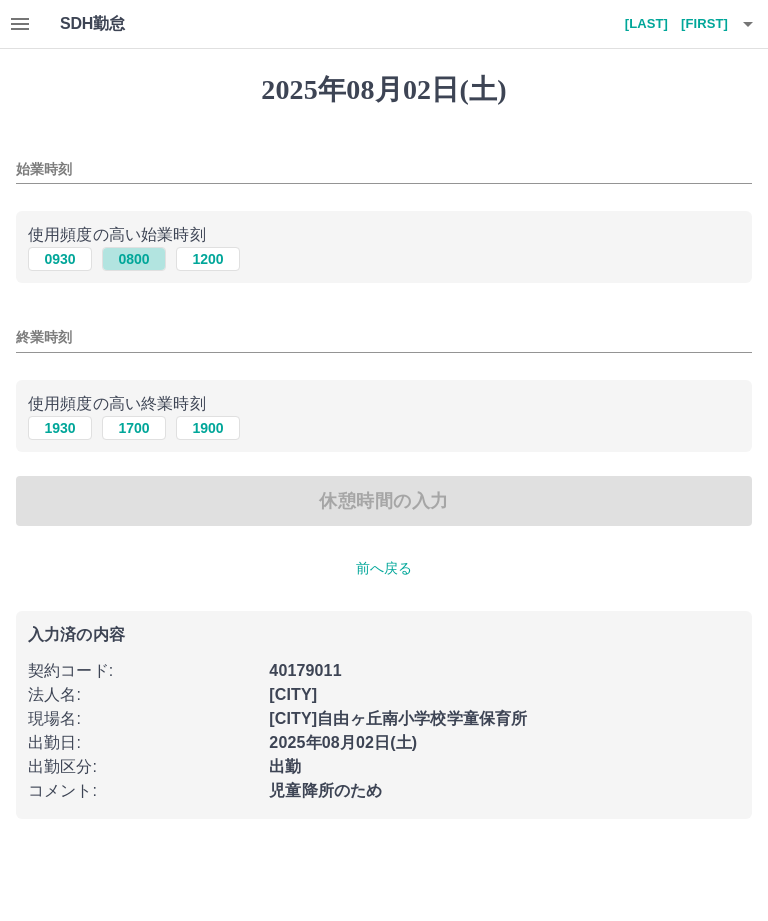 click on "0800" at bounding box center [134, 259] 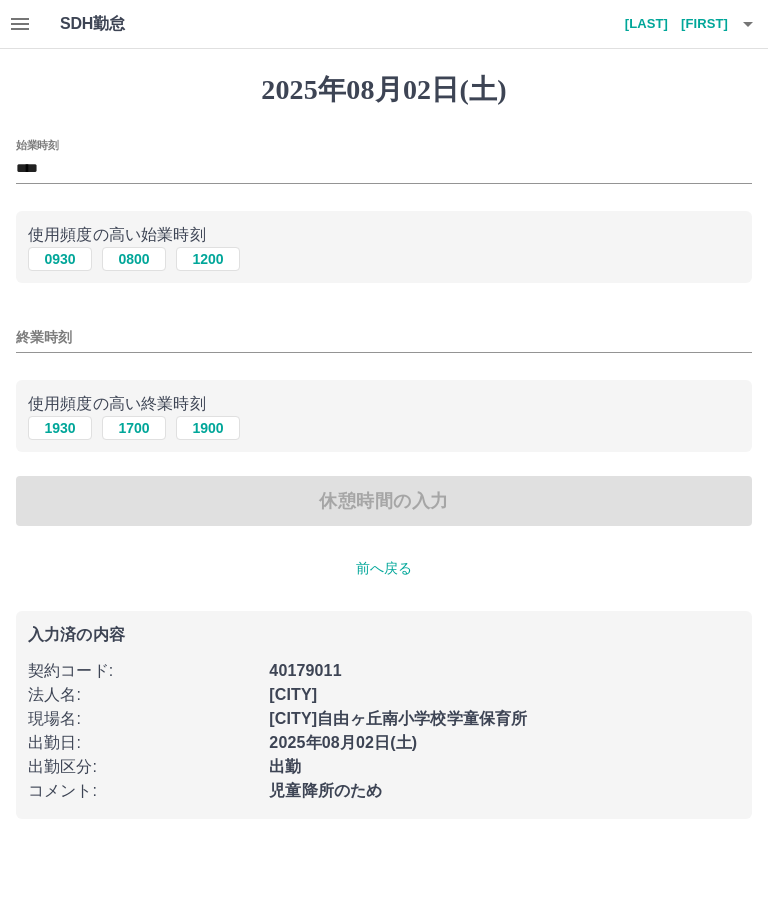 click on "終業時刻" at bounding box center [384, 337] 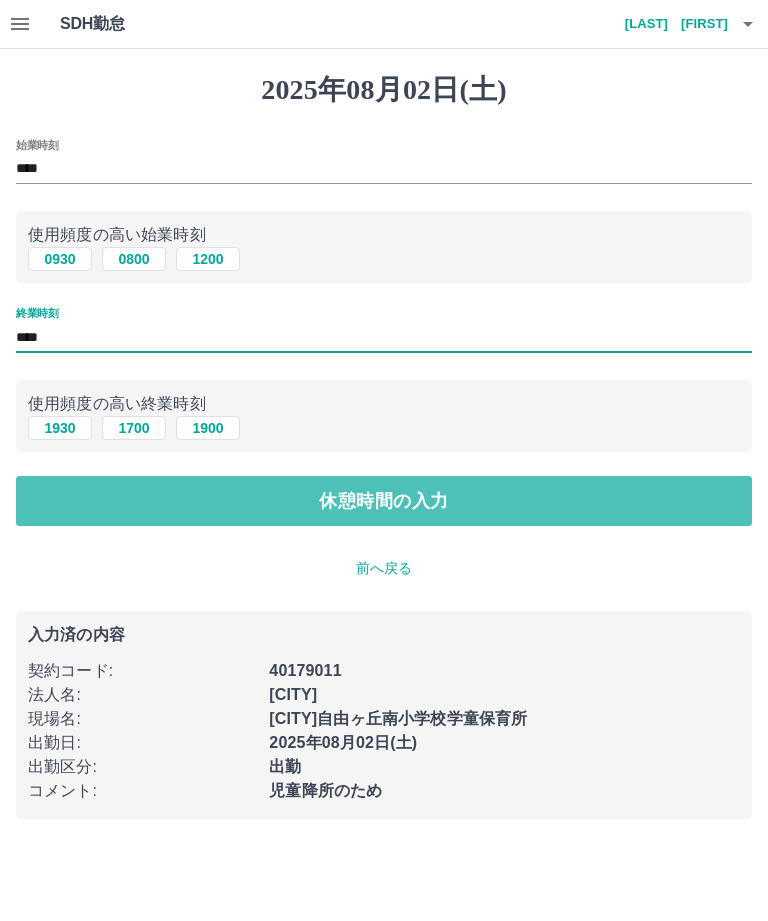 type on "****" 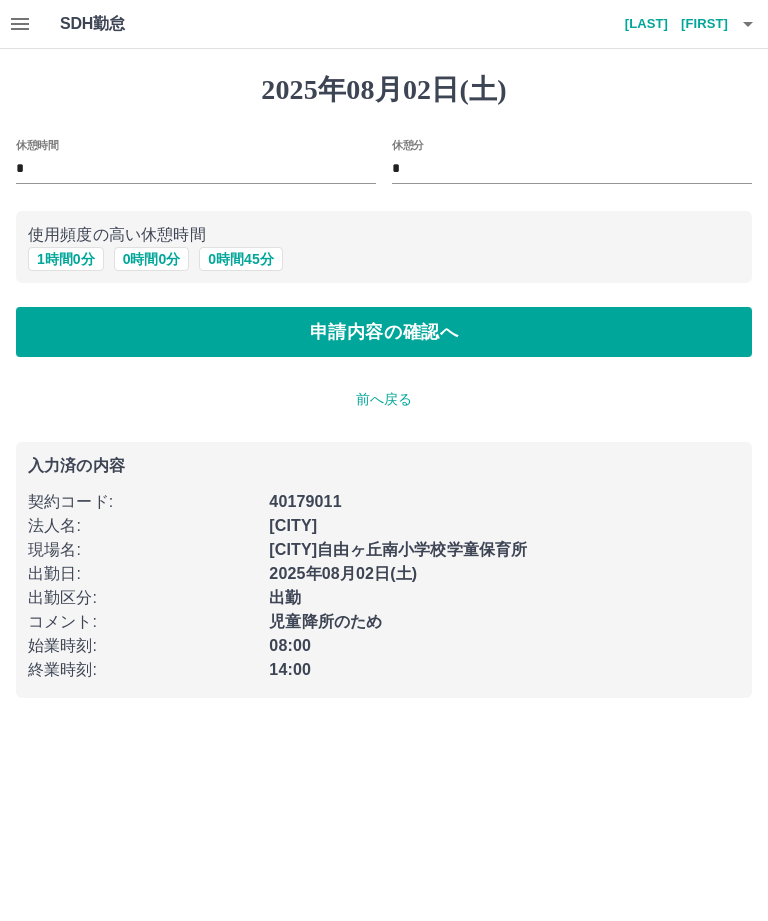 click on "0 時間 0 分" at bounding box center [152, 259] 